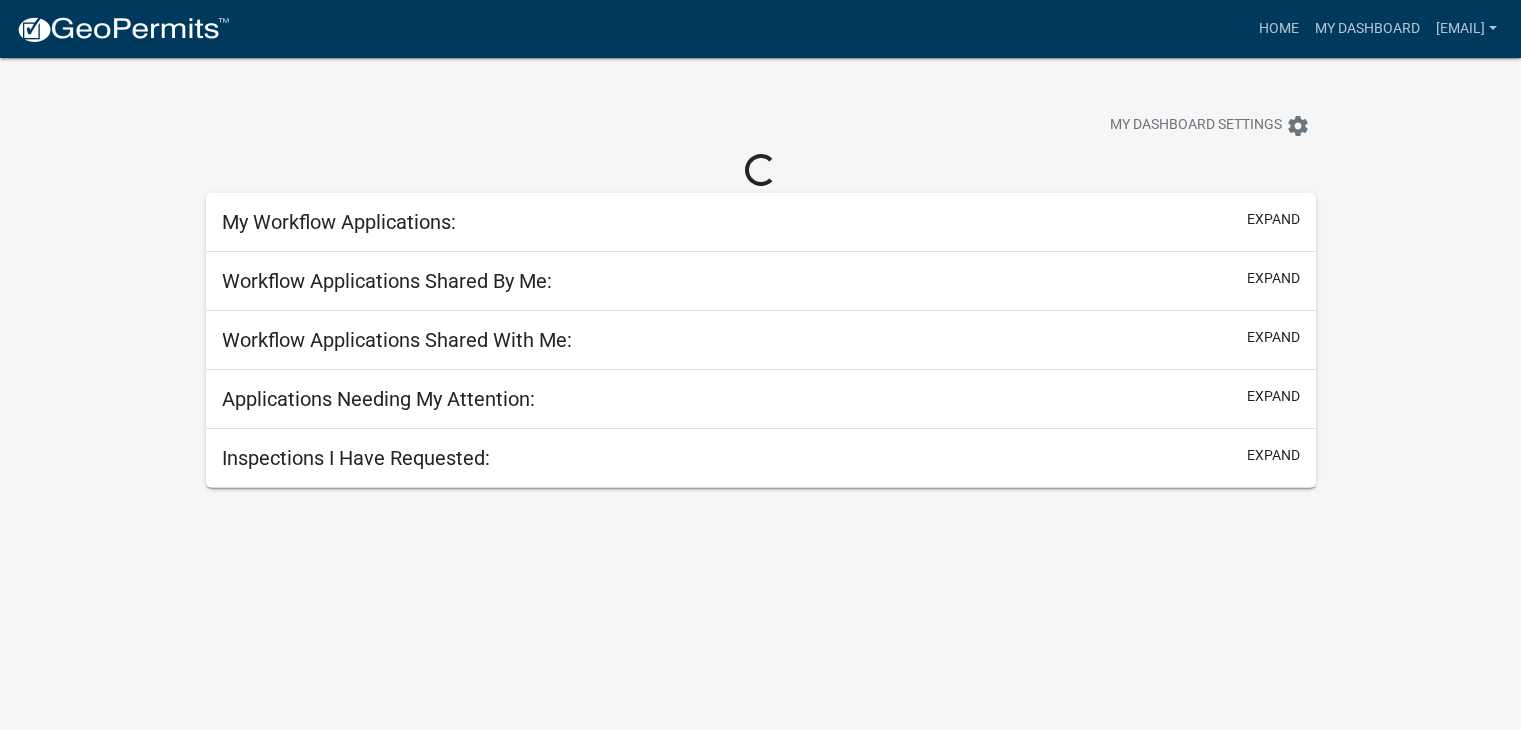 scroll, scrollTop: 0, scrollLeft: 0, axis: both 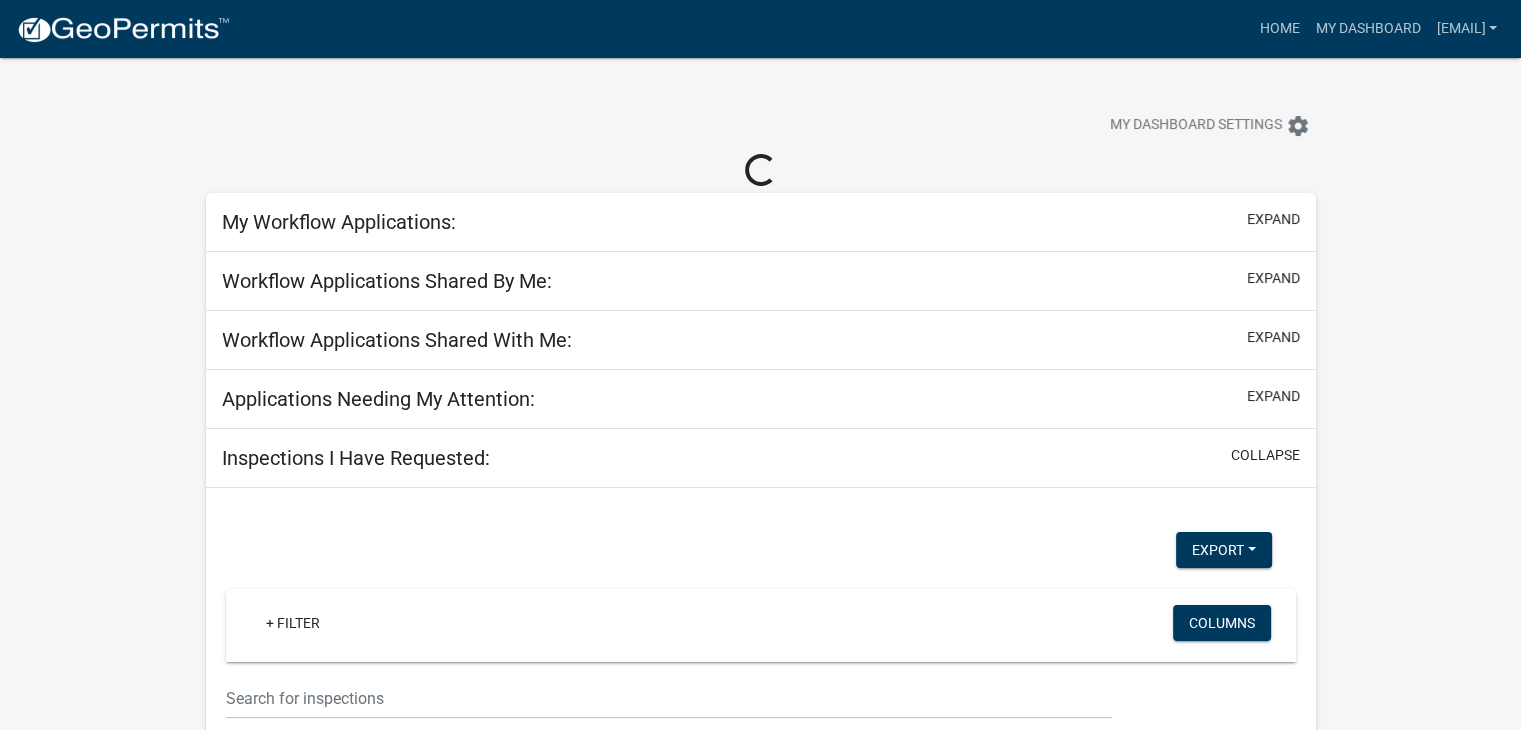 click on "My Workflow Applications:  expand   + Filter   Columns  Data Map Application Number Type Description Applicant Date Created Status Current Activity  0 total   1  Workflow Applications Shared By Me:  expand   + Filter   Columns  Data Map Application Number Type Description Applicant Date Created Status Current Activity No data to display  0 total   1  Workflow Applications Shared With Me:  expand   + Filter   Columns  Data Map Application Number Type Description Applicant Date Created Status Current Activity No data to display  0 total   1  Applications Needing My Attention:  expand   + Filter   Columns  Data Map Application Number Type Description Applicant Date Created Status Current Activity  0 total   1  Inspections I Have Requested:  collapse   Export   Excel Format (.xlsx)   CSV Format (.csv)   + Filter   Columns  Data Map Application Application Type Address City Inspection Type Scheduled Time Requestor Name Requestor Phone Status Actions  ELEC-[NUMBER]  Electric Permit [NUMBER] [CITY] Temp Pole [FIRST] [LAST]" 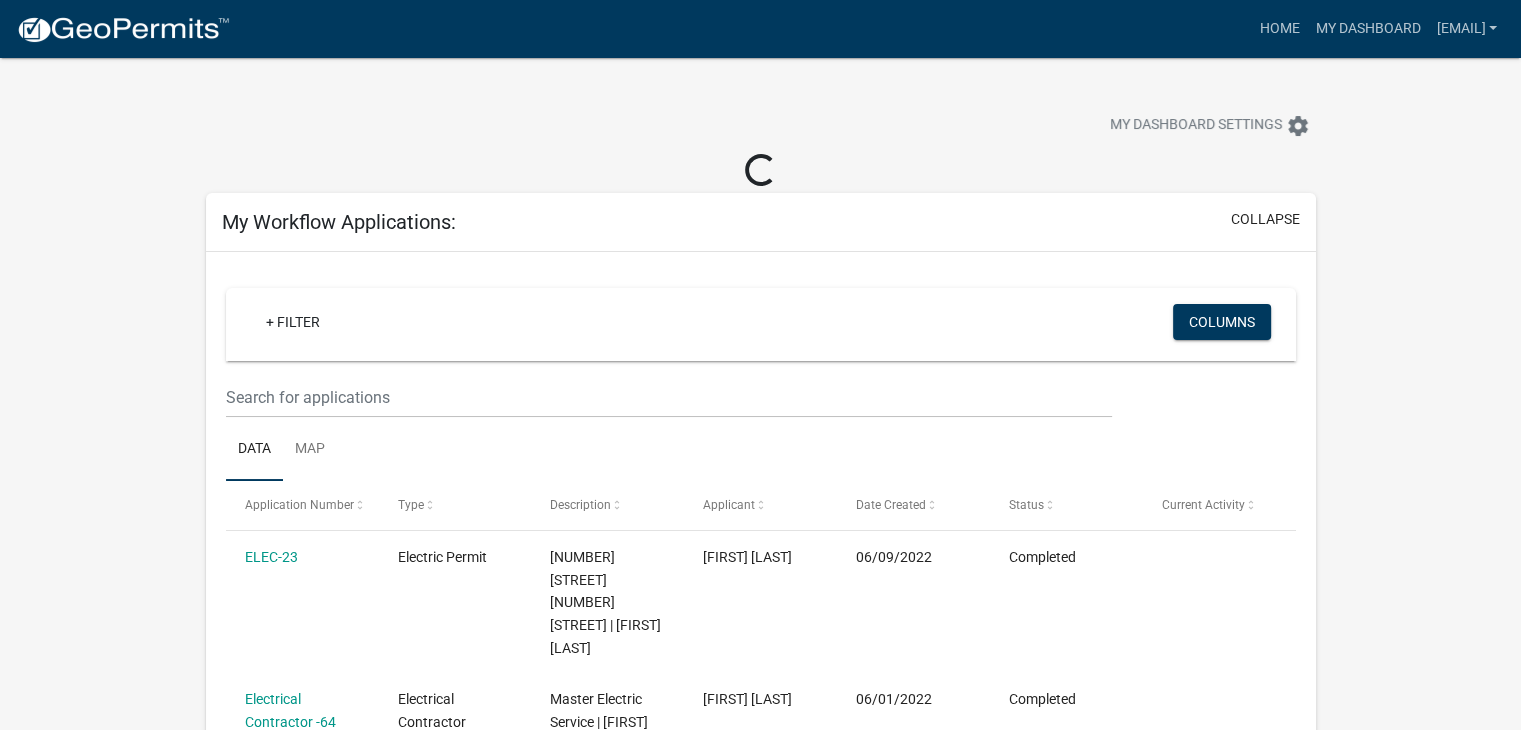 click on "Completed" 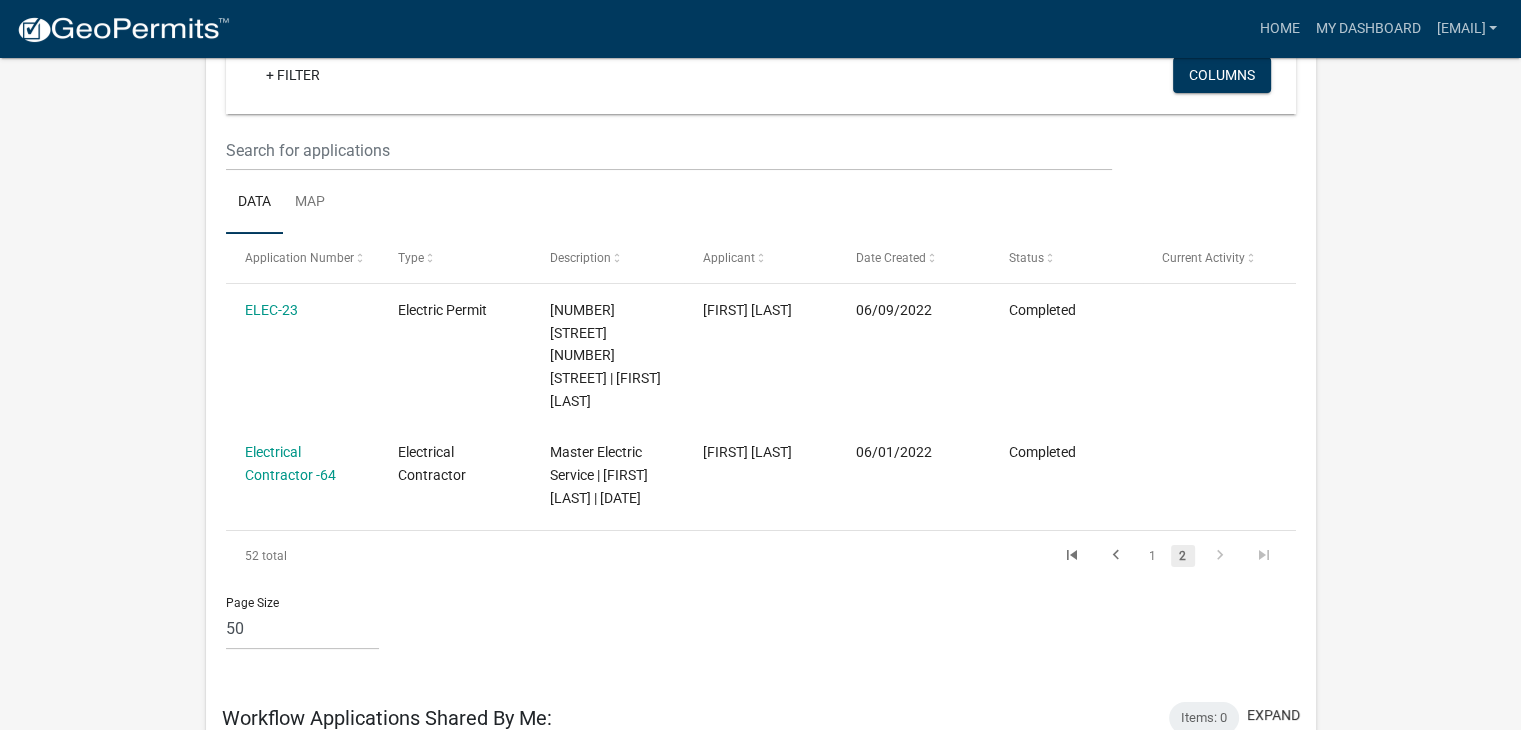 scroll, scrollTop: 218, scrollLeft: 0, axis: vertical 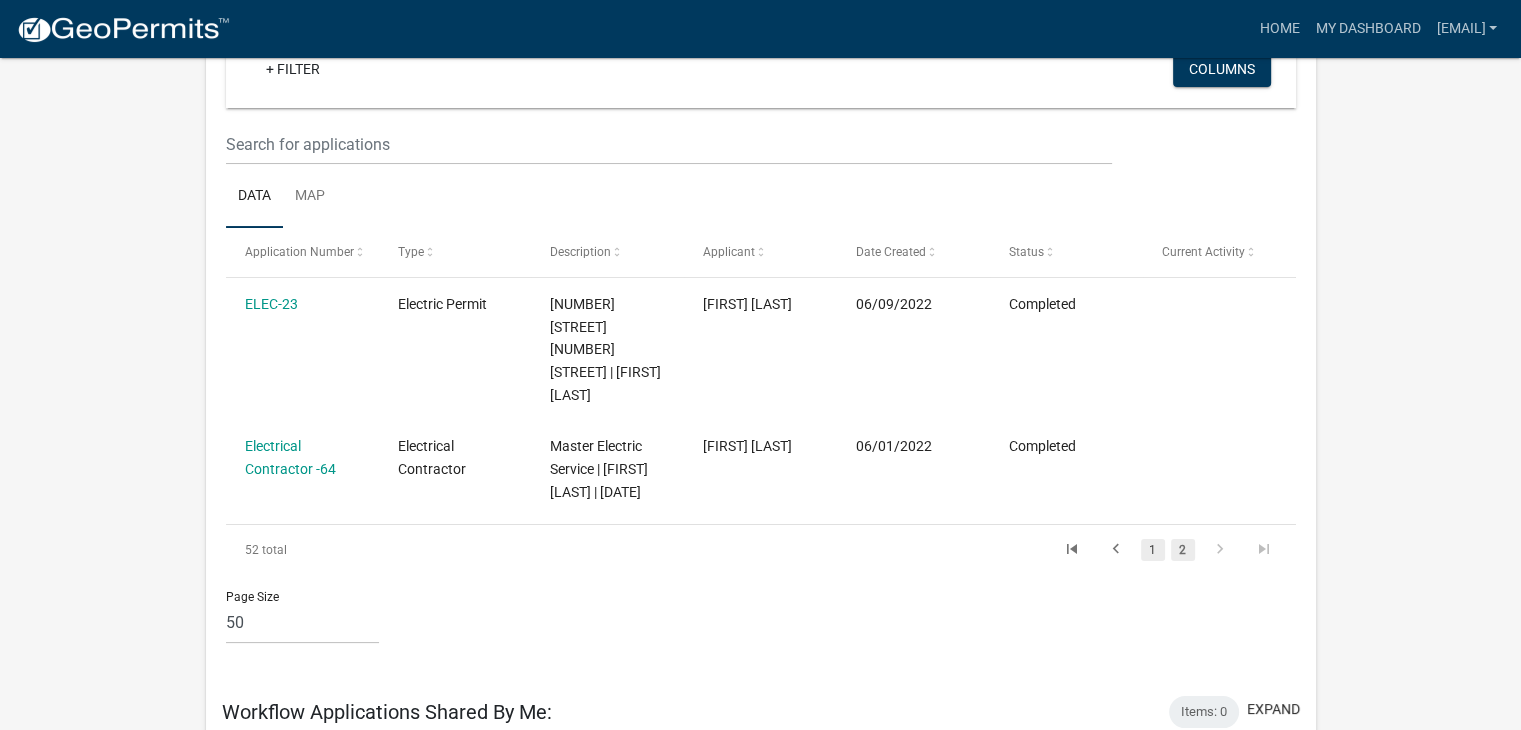 click on "1" 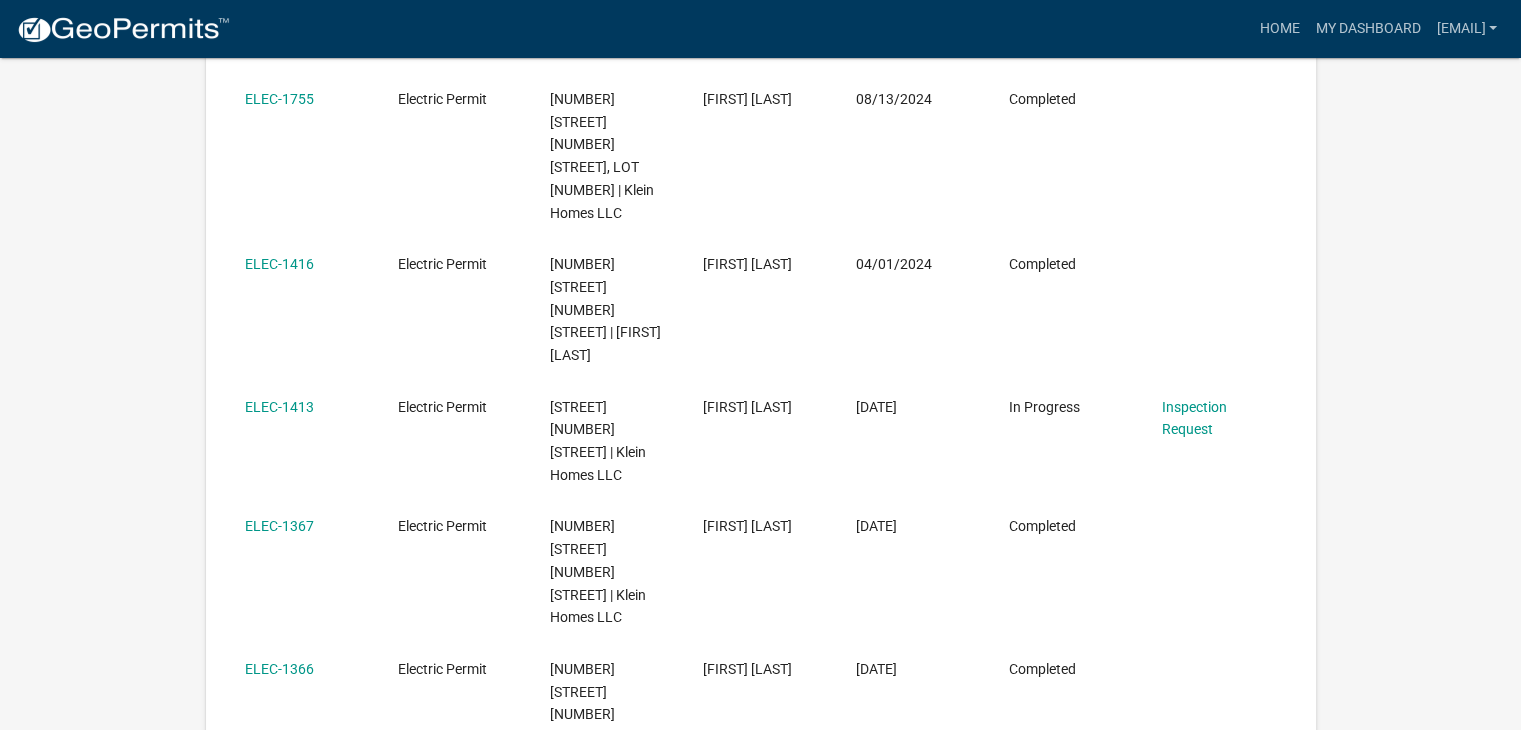 scroll, scrollTop: 2885, scrollLeft: 0, axis: vertical 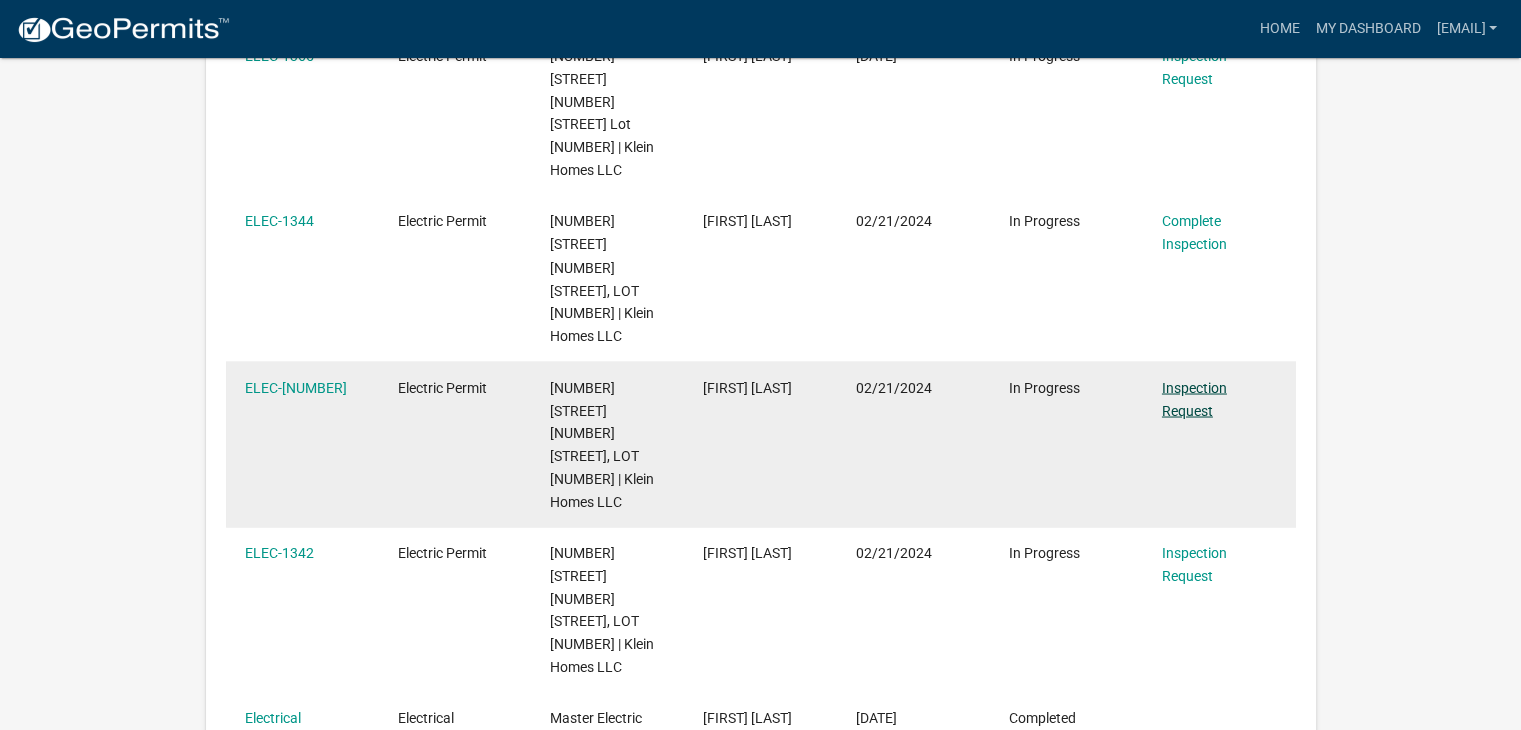 click on "Inspection Request" 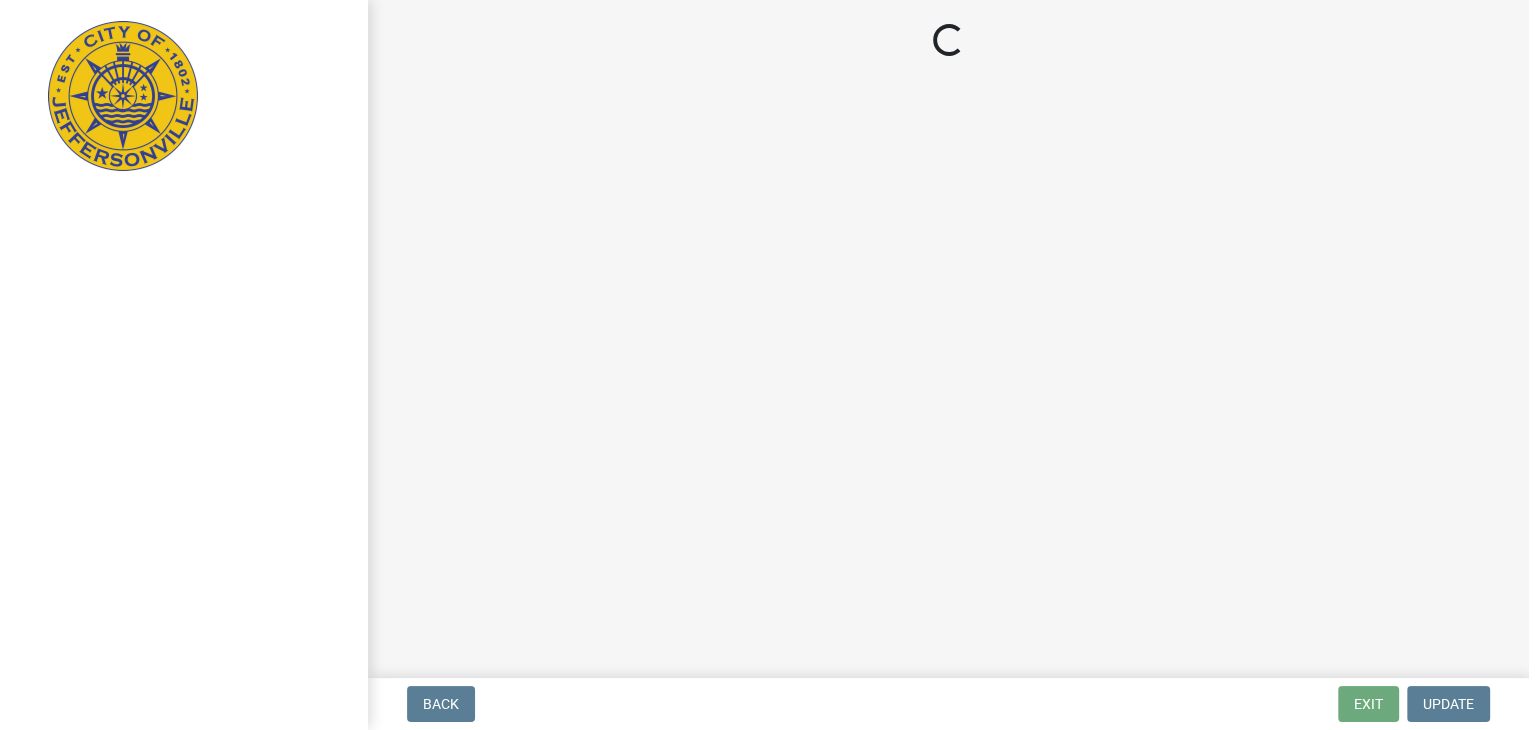 scroll, scrollTop: 0, scrollLeft: 0, axis: both 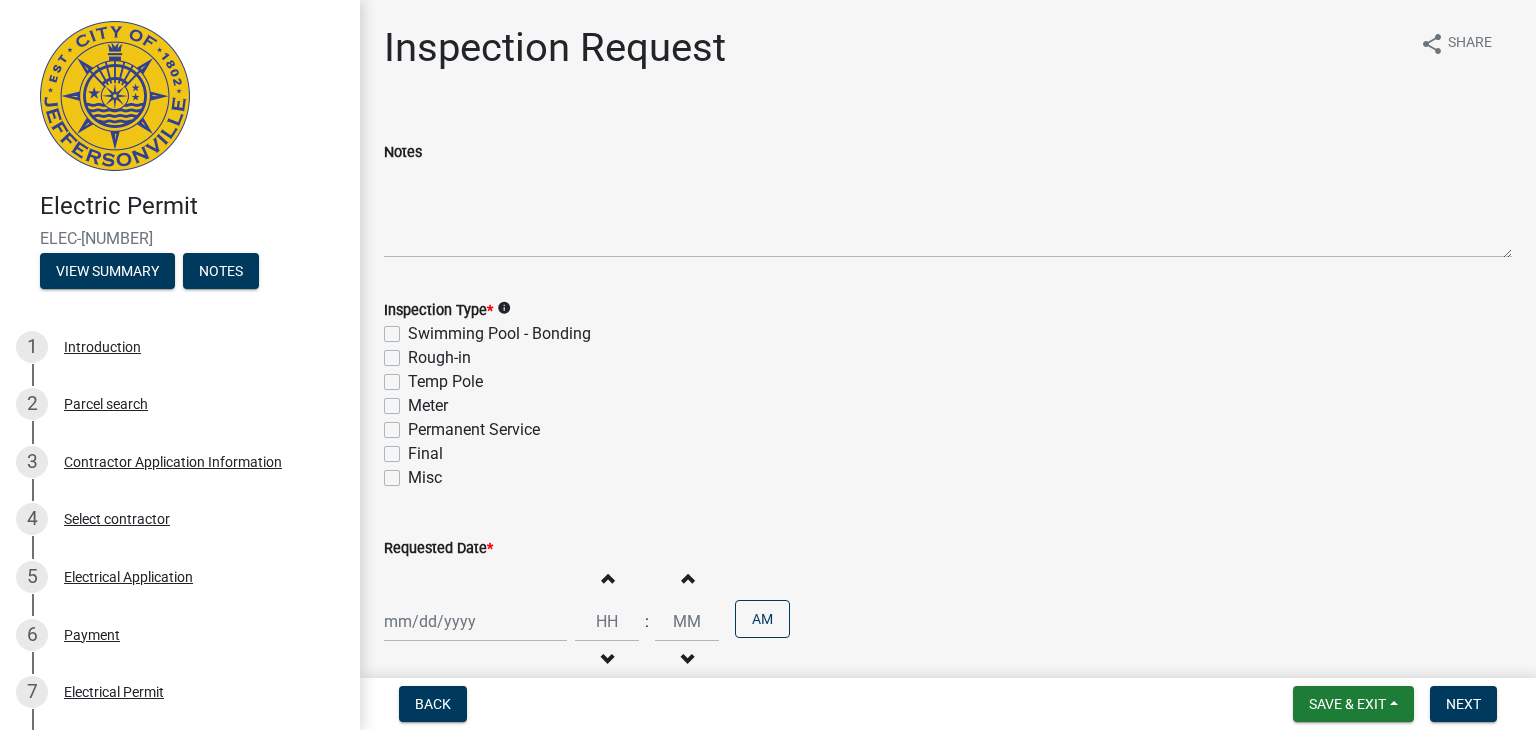 click on "Permanent Service" 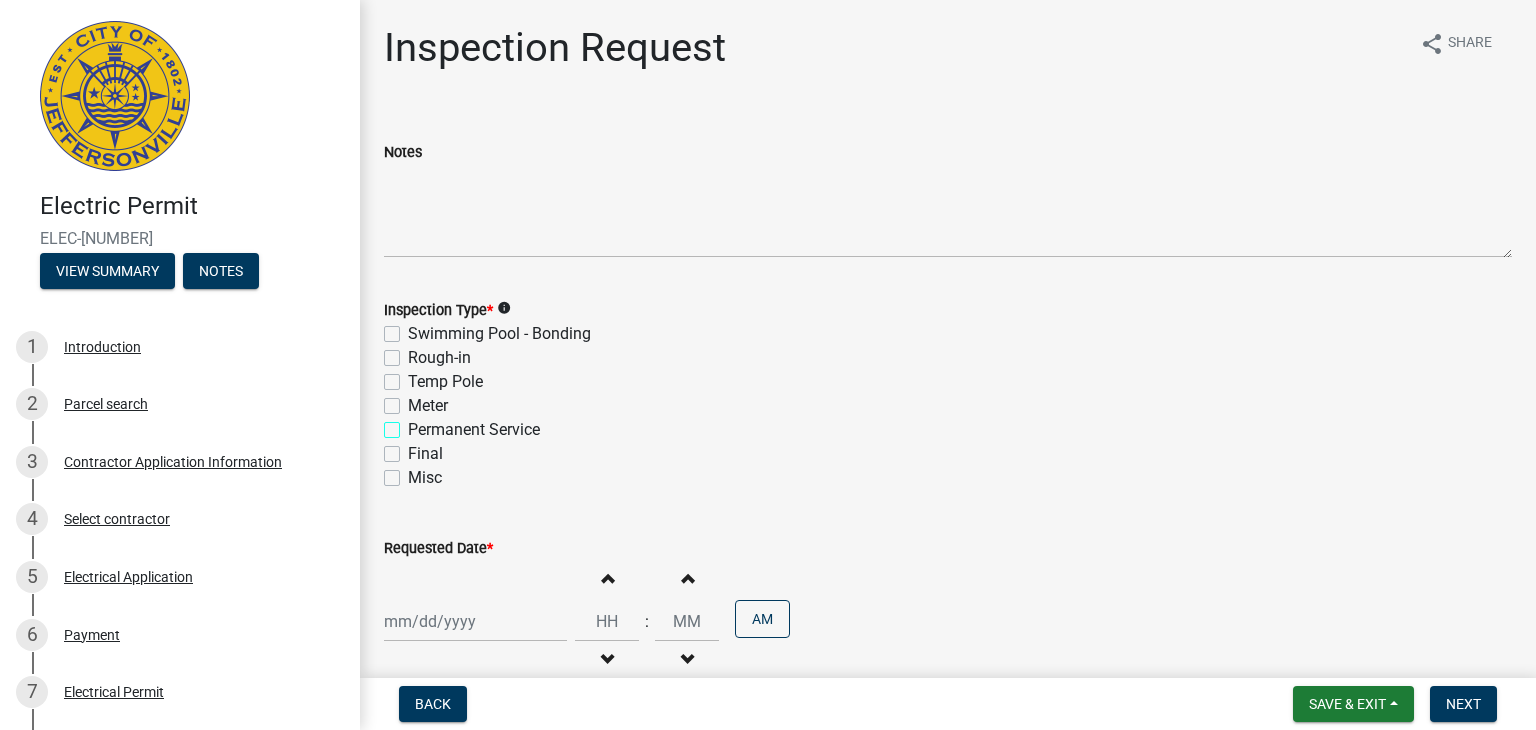 click on "Permanent Service" at bounding box center (414, 424) 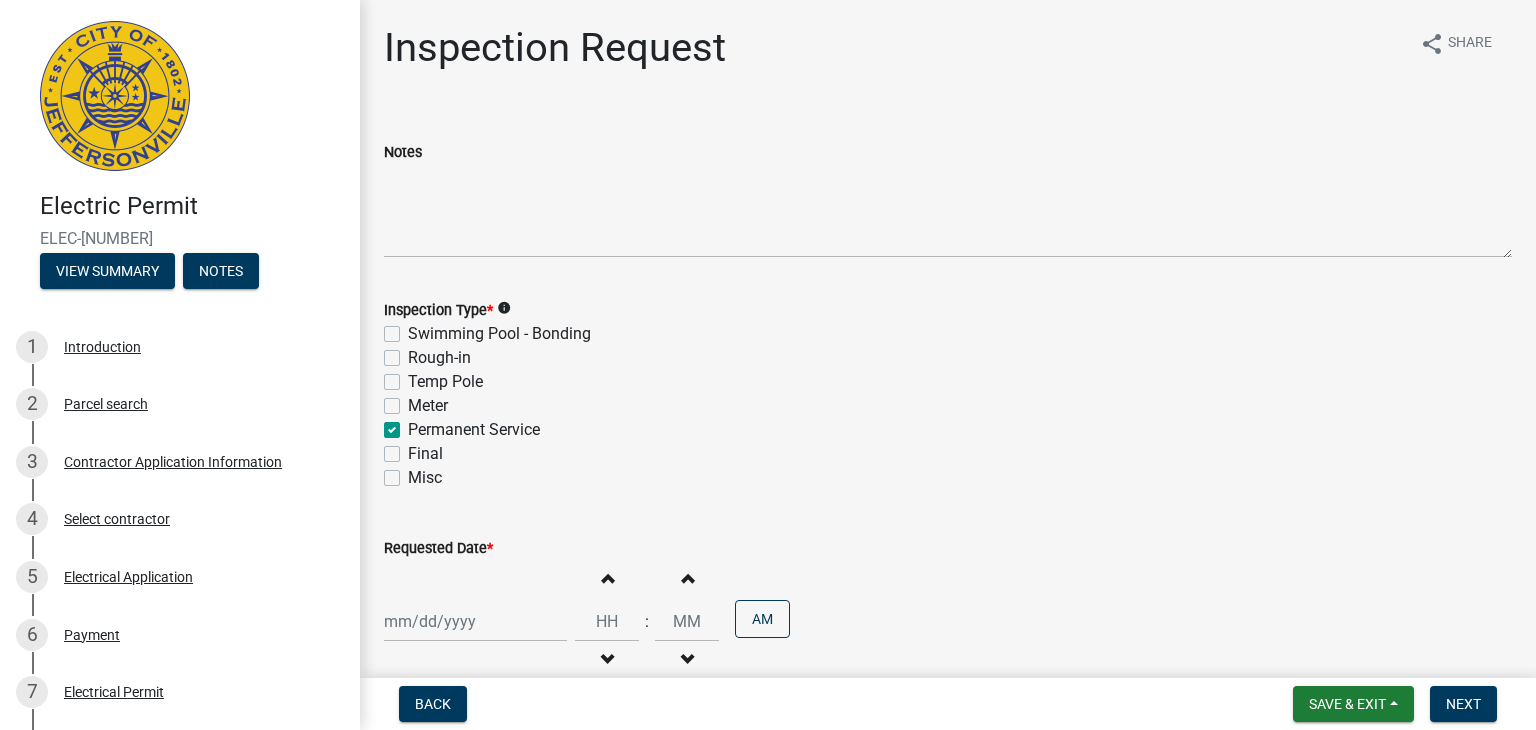 checkbox on "false" 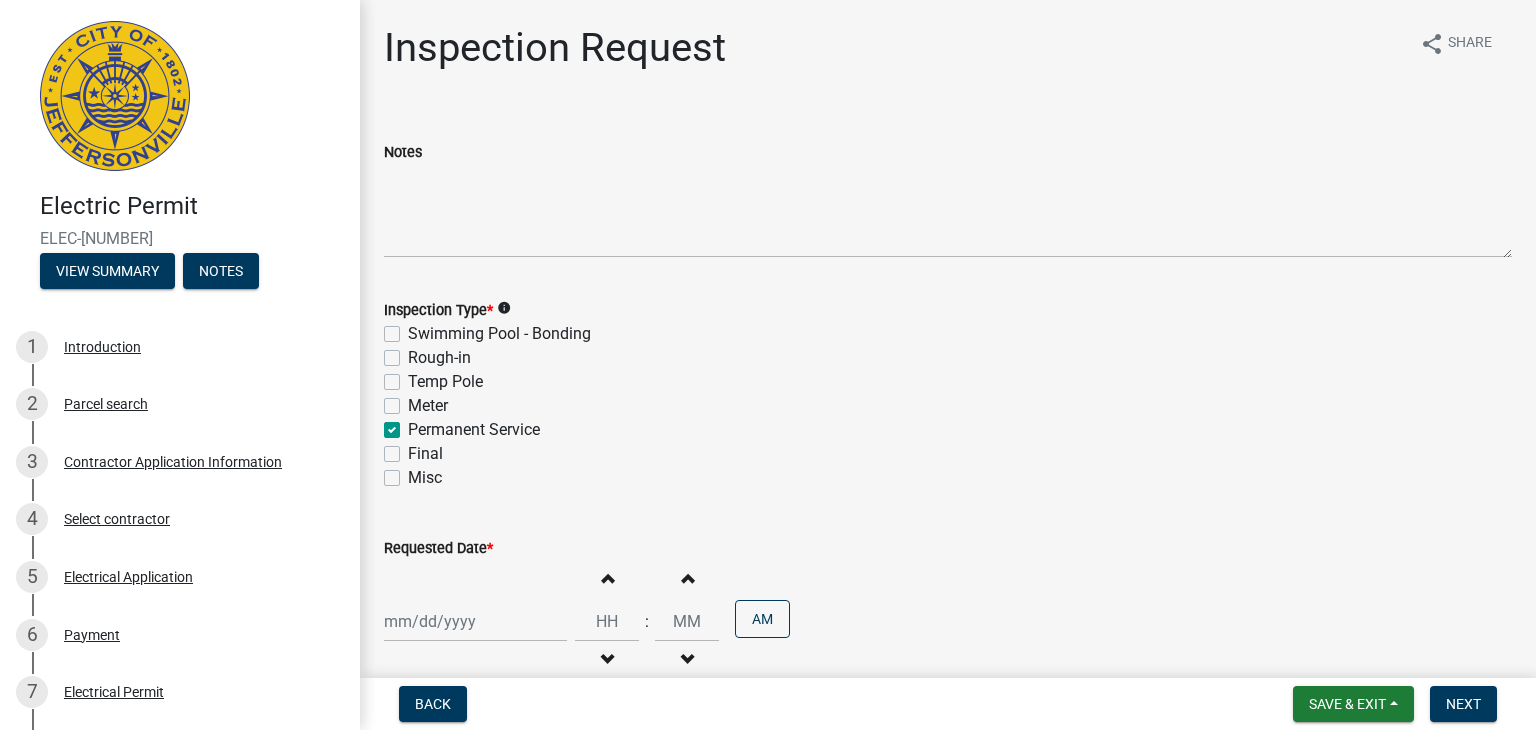 click 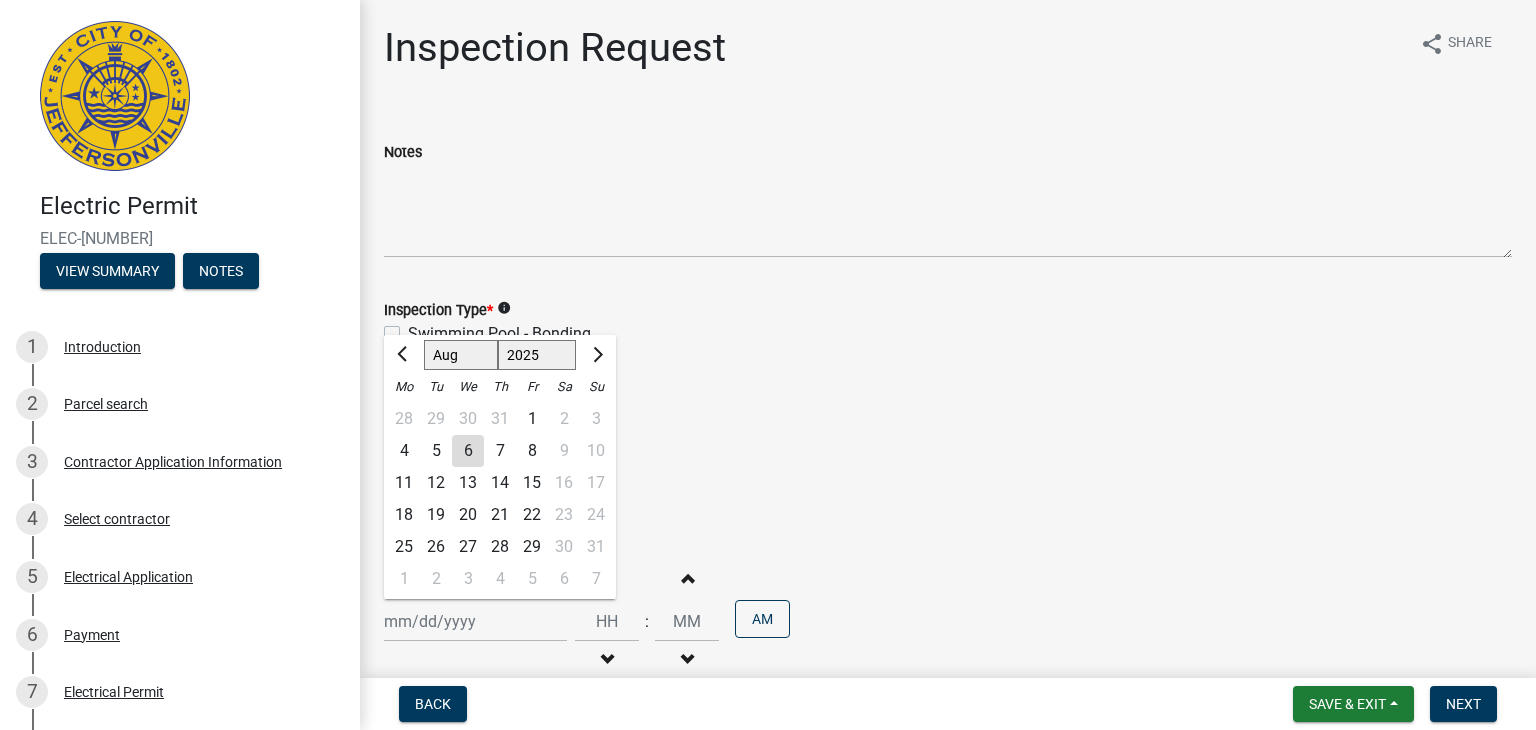 click on "7" 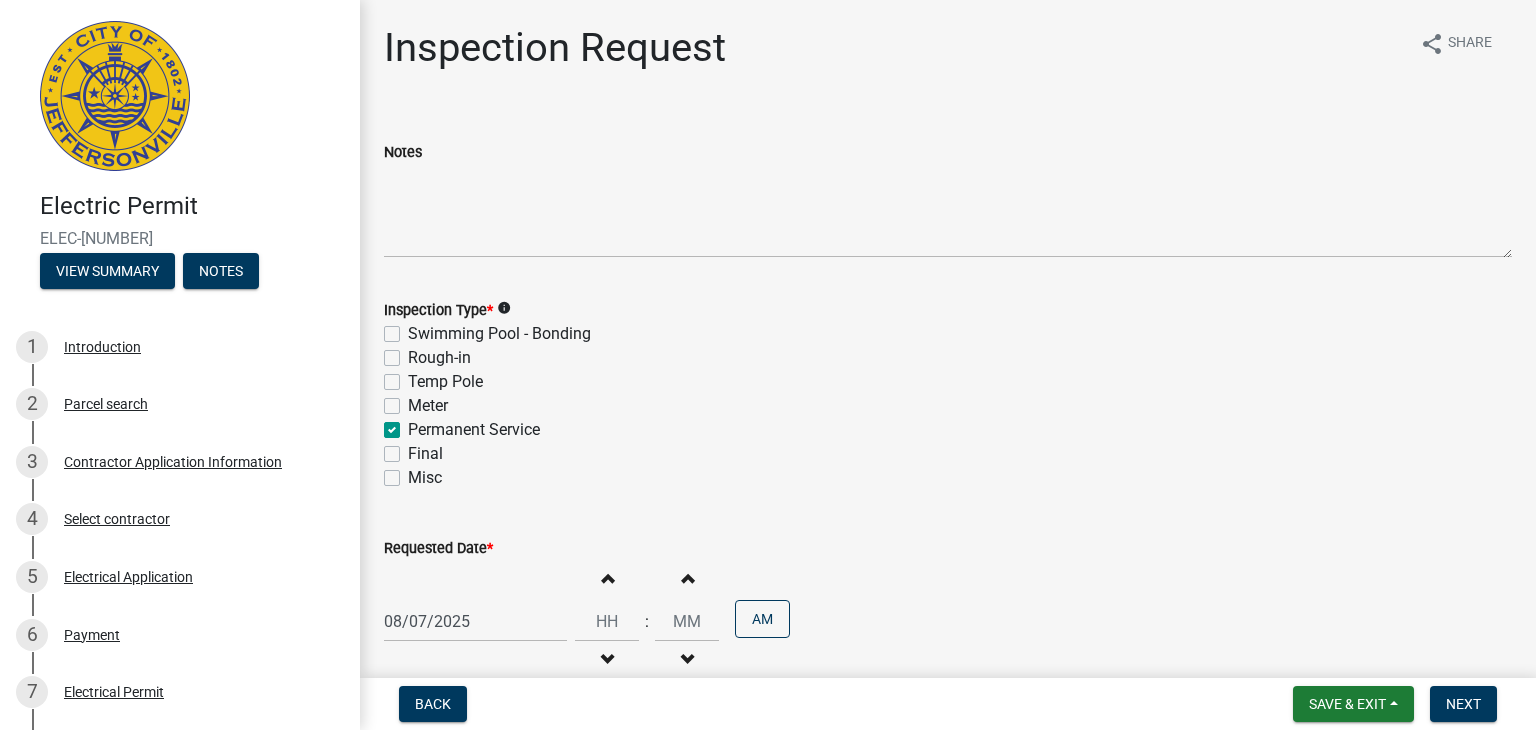click at bounding box center [607, 660] 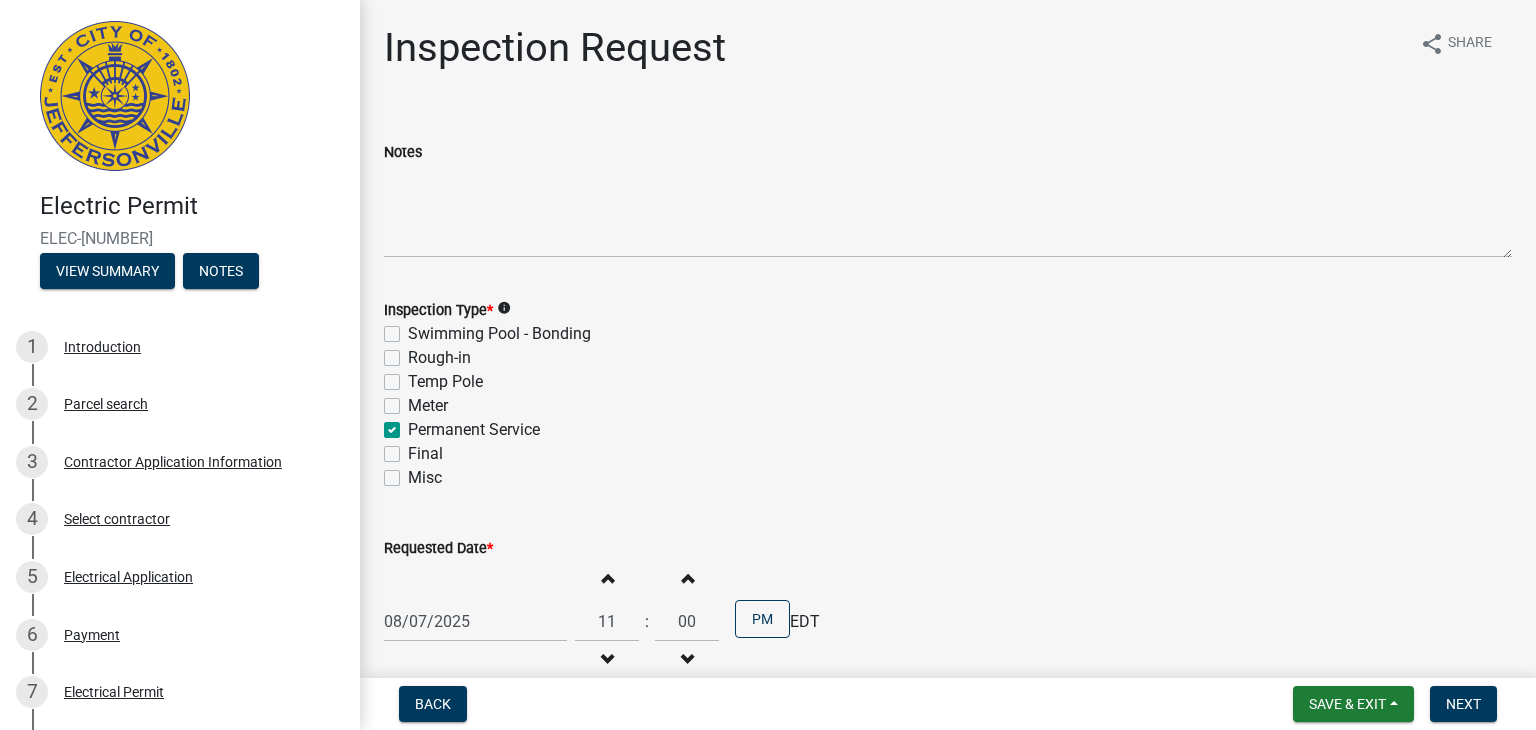 click at bounding box center [607, 660] 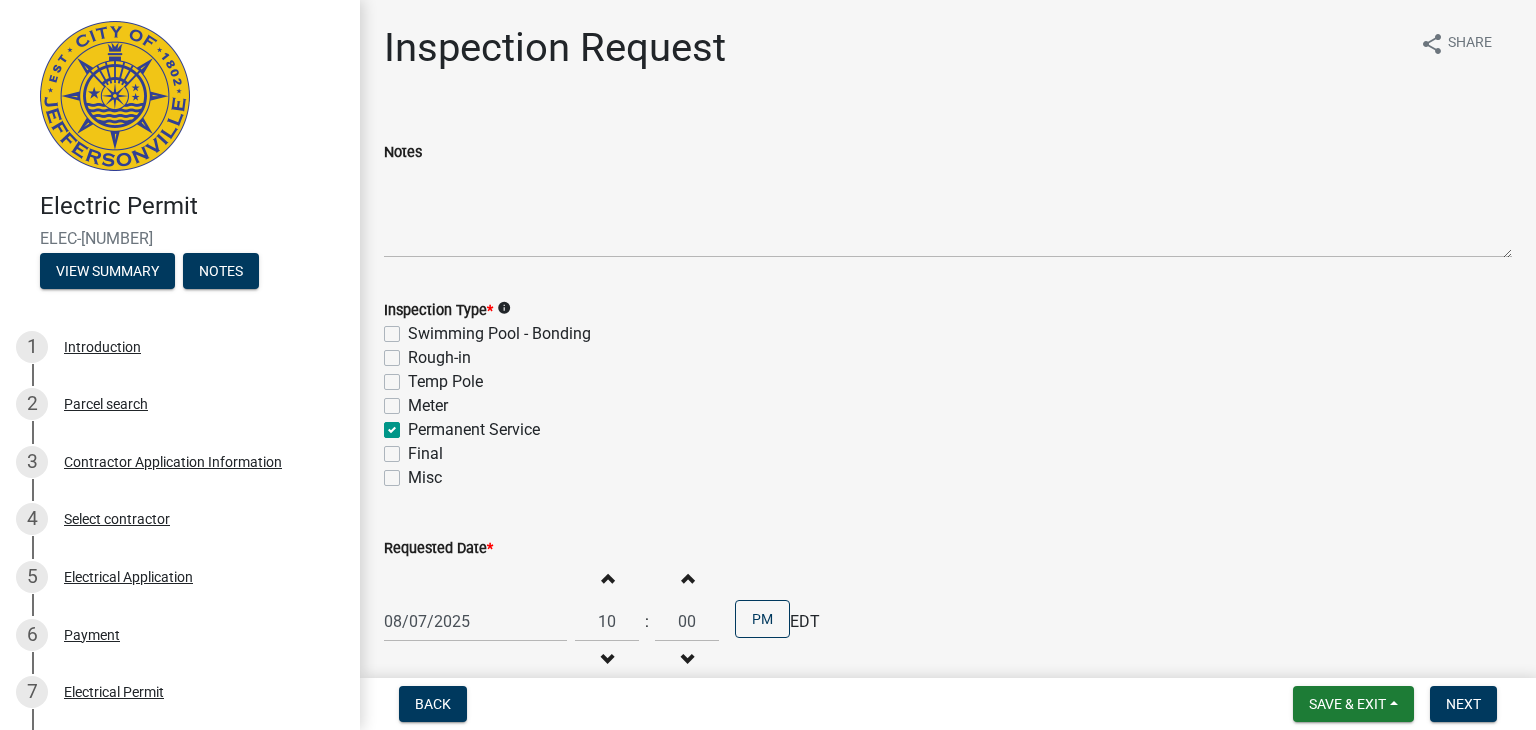 click at bounding box center (607, 660) 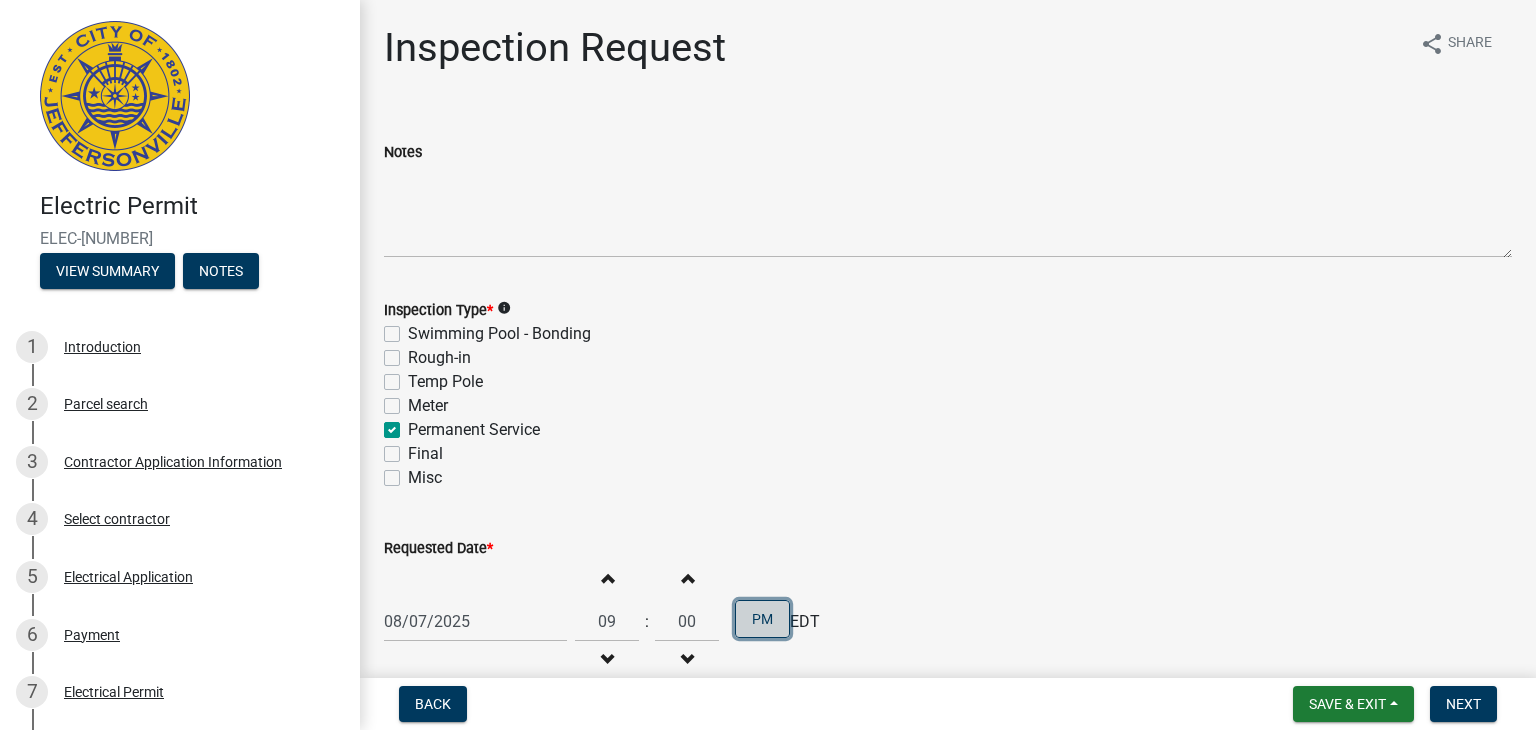 click on "PM" at bounding box center [762, 619] 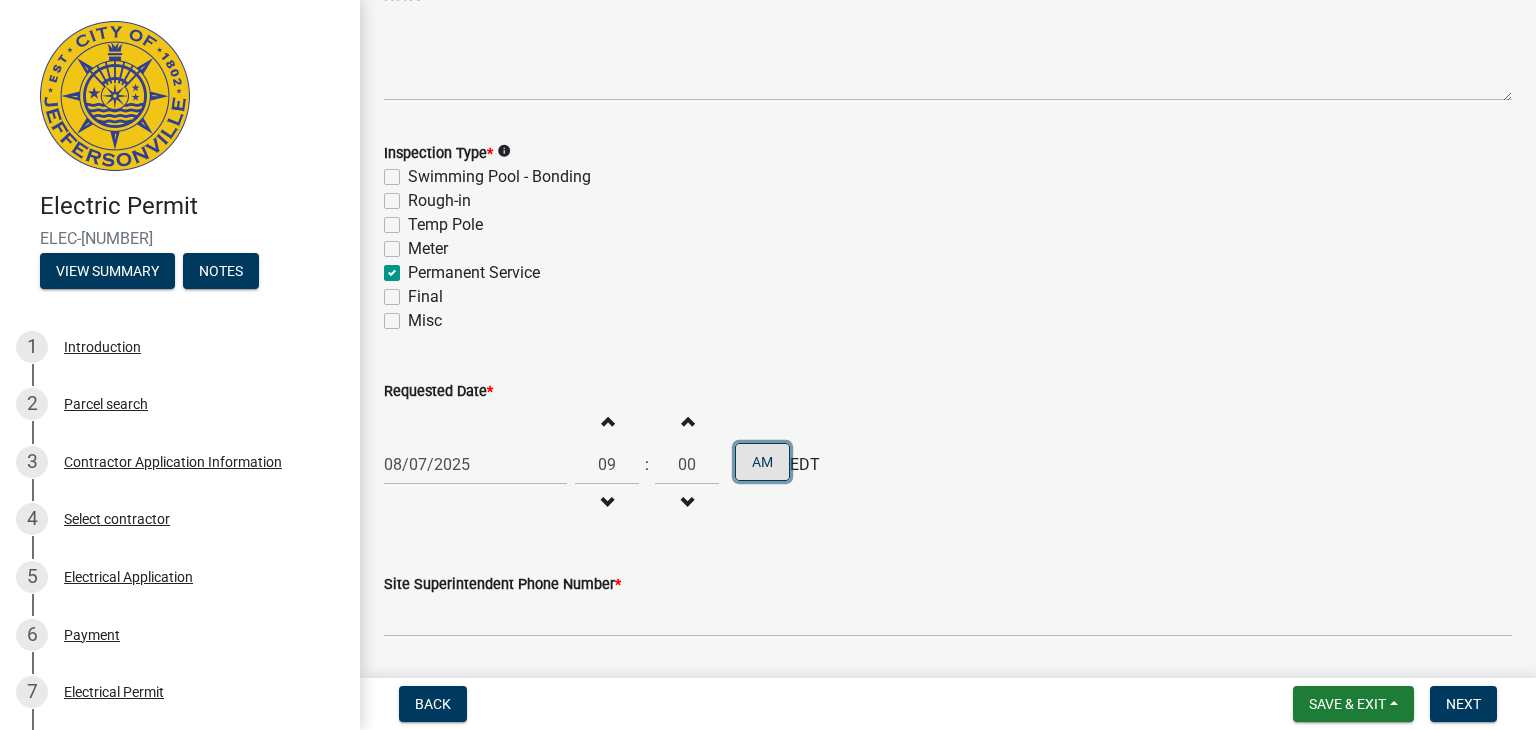 scroll, scrollTop: 200, scrollLeft: 0, axis: vertical 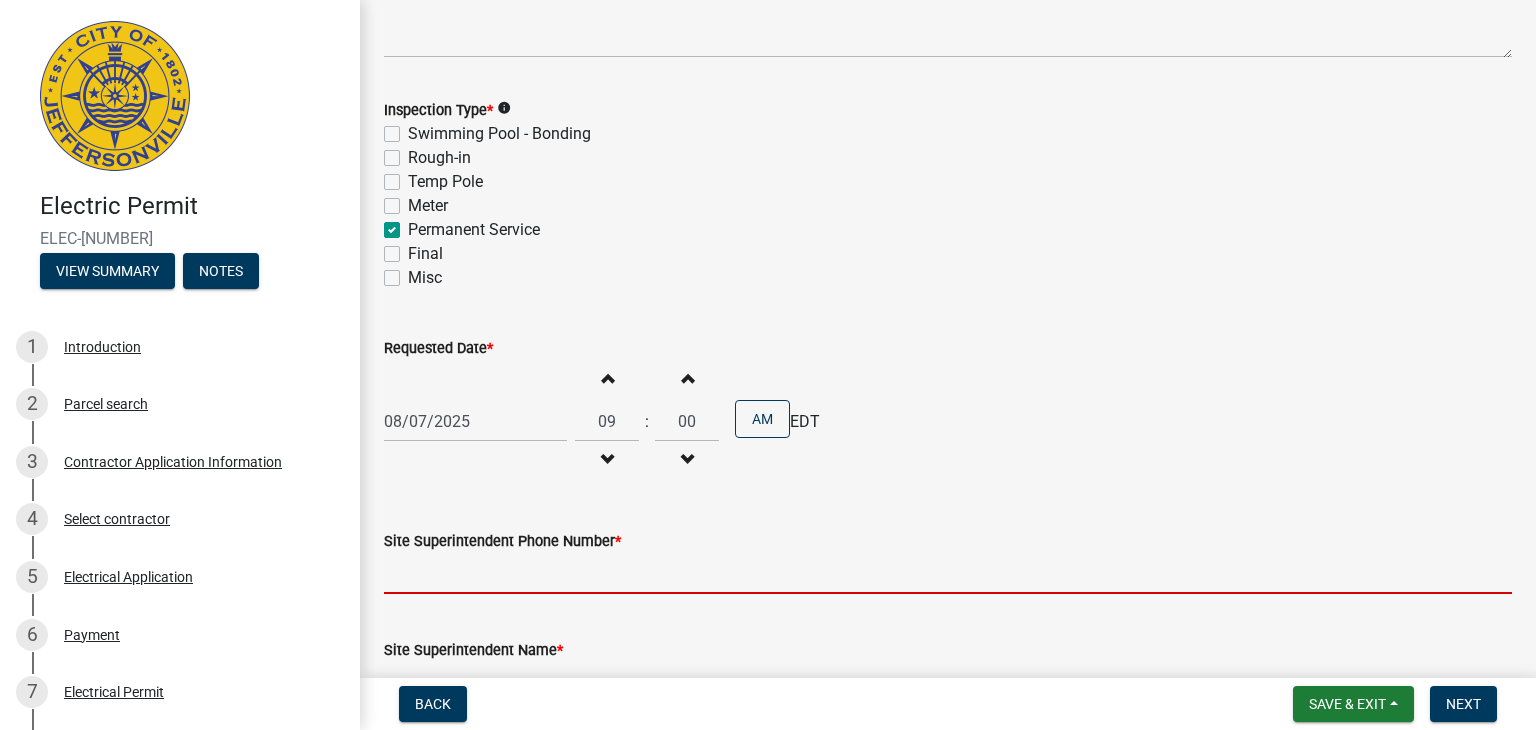 click on "Site Superintendent Phone Number  *" at bounding box center [948, 573] 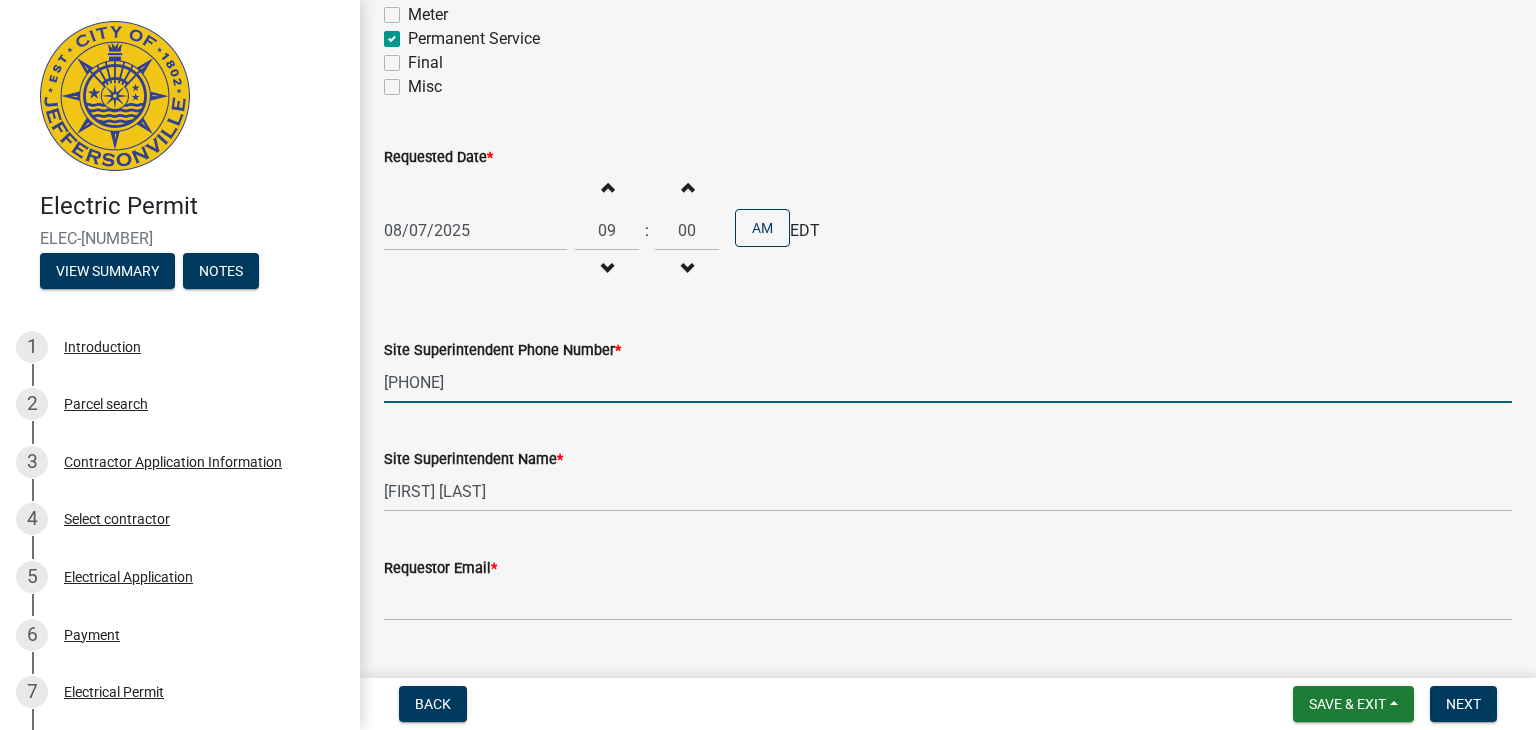 scroll, scrollTop: 417, scrollLeft: 0, axis: vertical 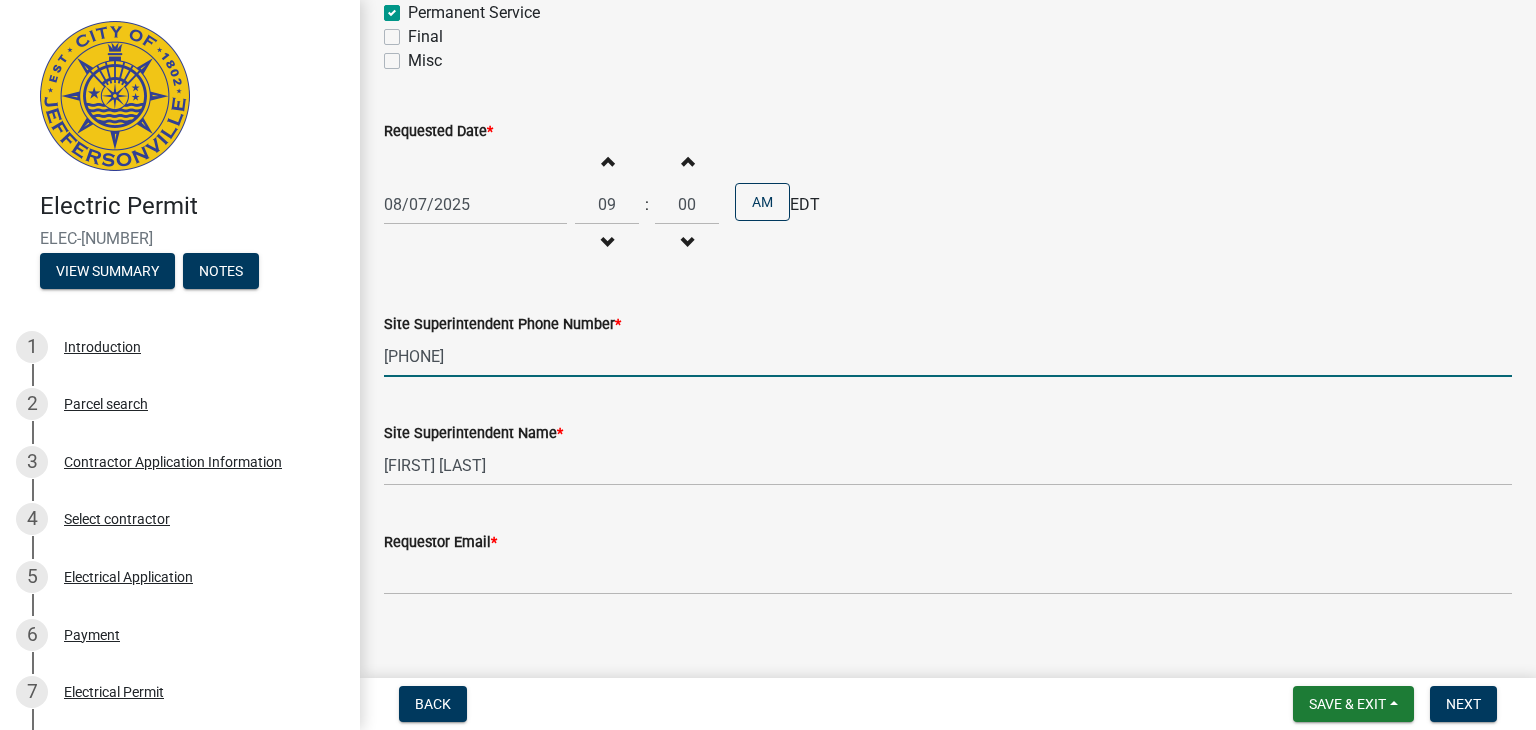 type on "[PHONE]" 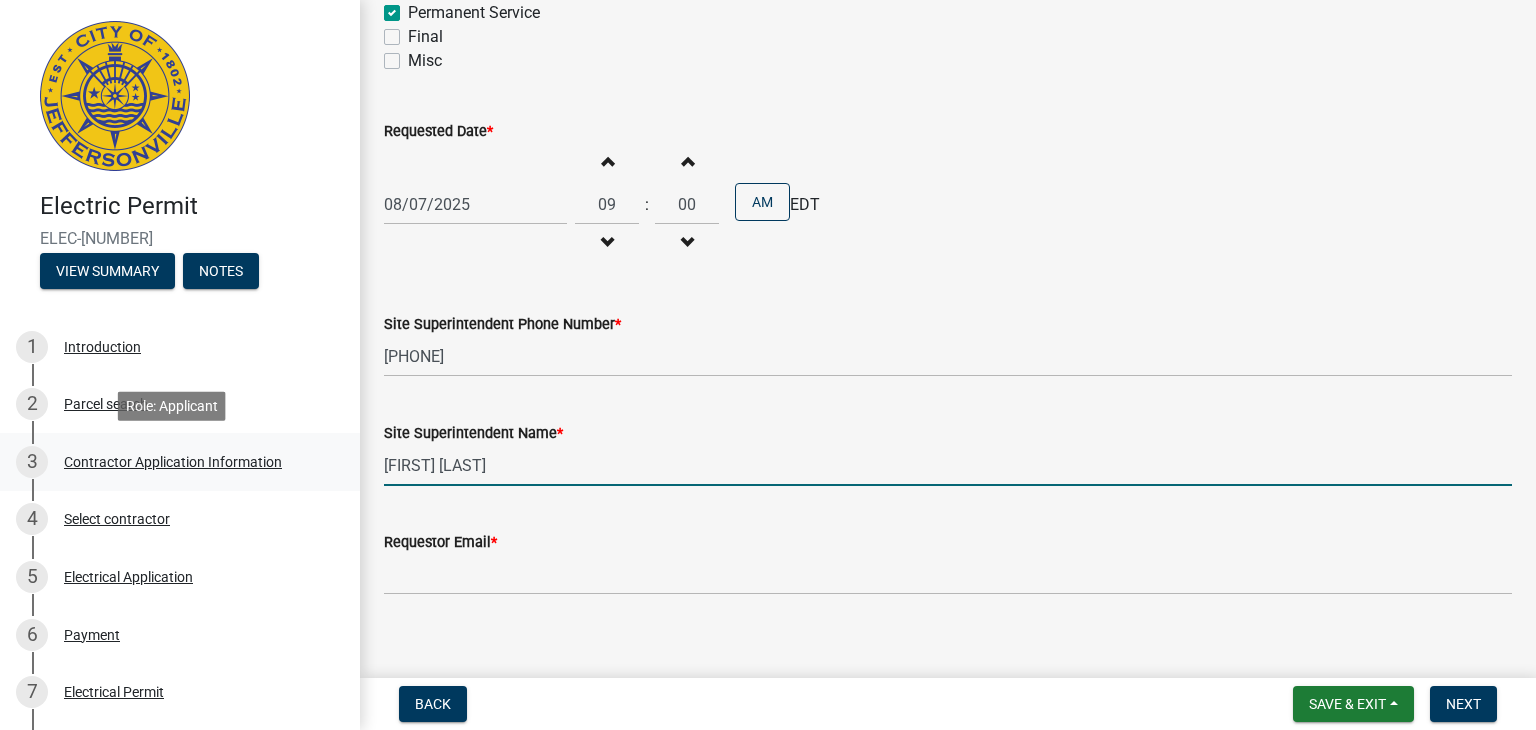 drag, startPoint x: 516, startPoint y: 469, endPoint x: 280, endPoint y: 444, distance: 237.32047 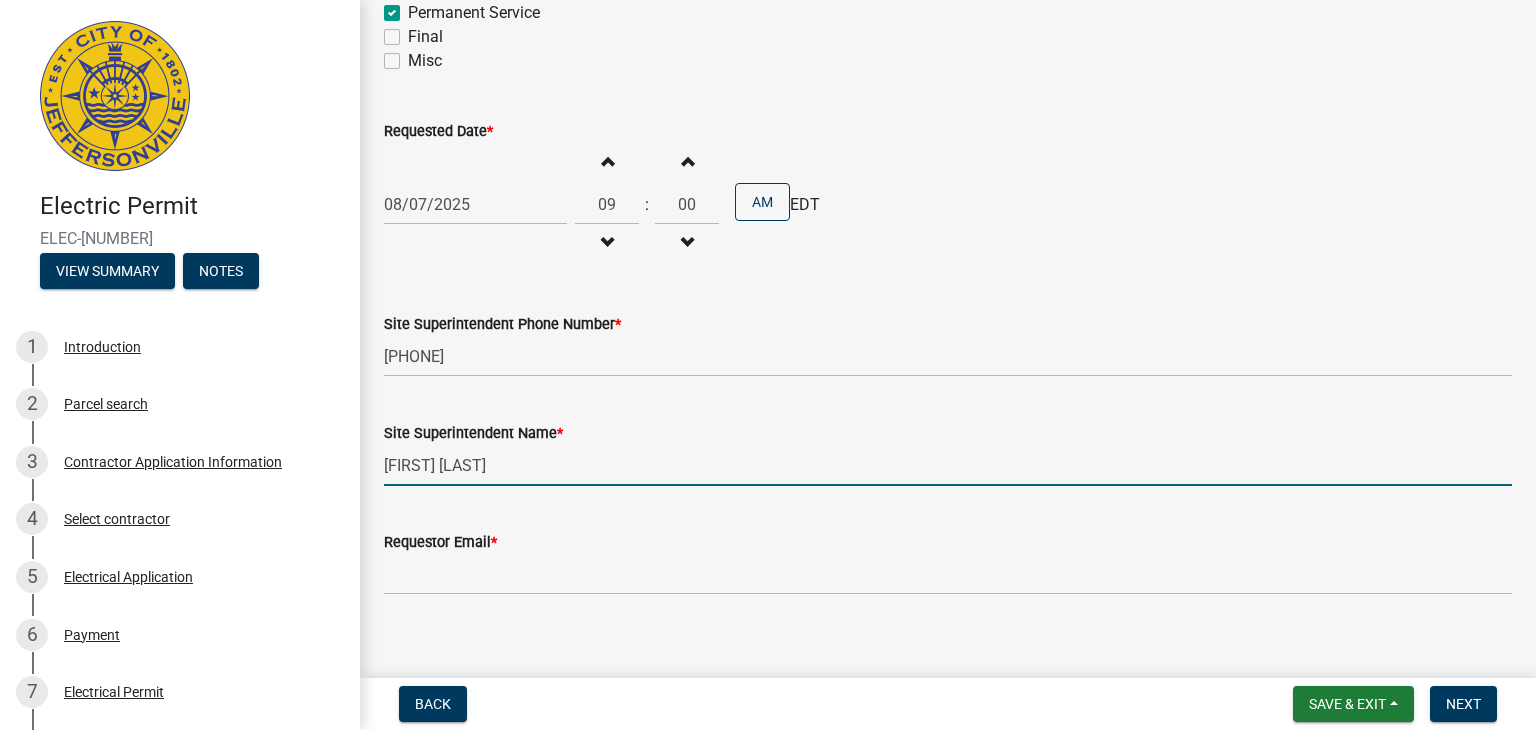 type on "[FIRST] [LAST]" 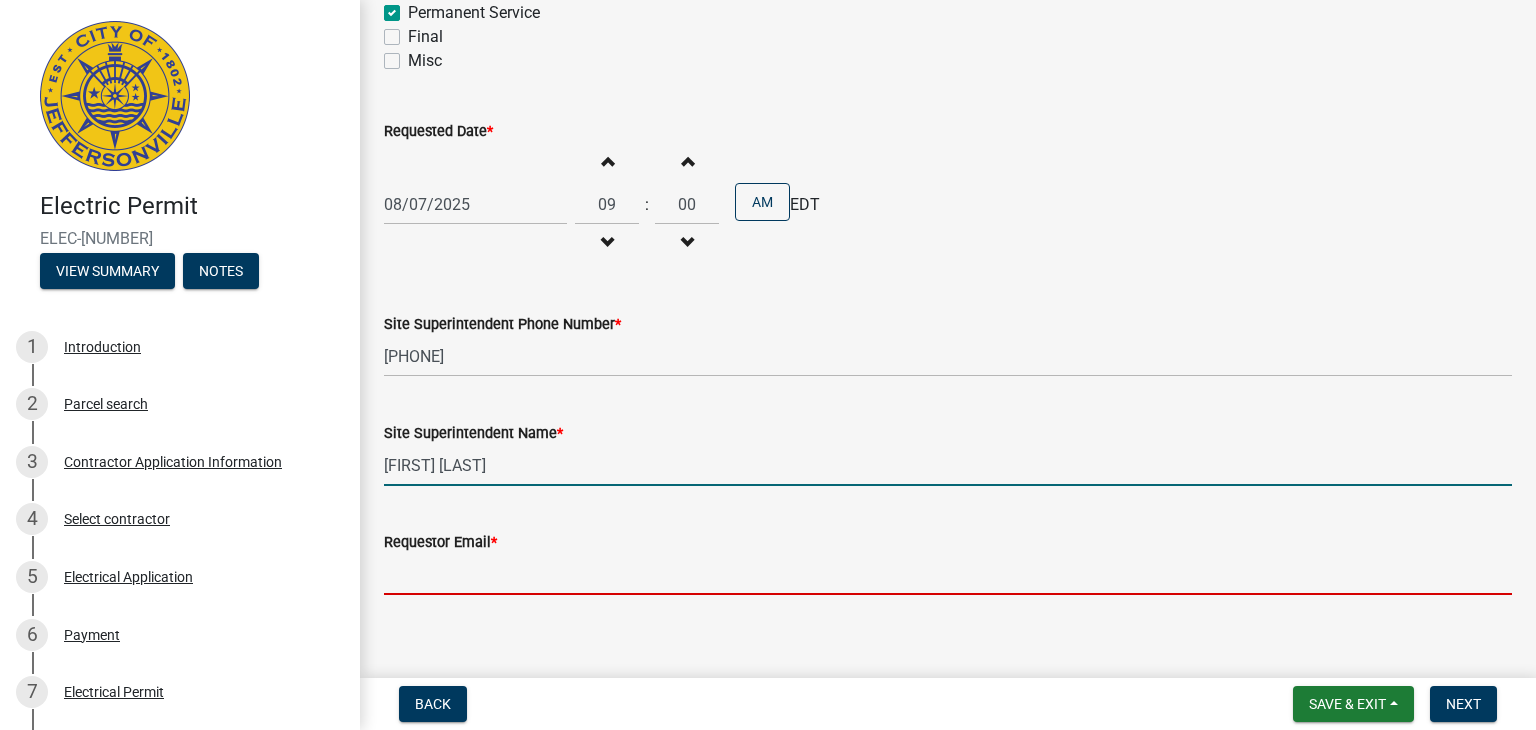 click on "Requestor Email  *" at bounding box center (948, 574) 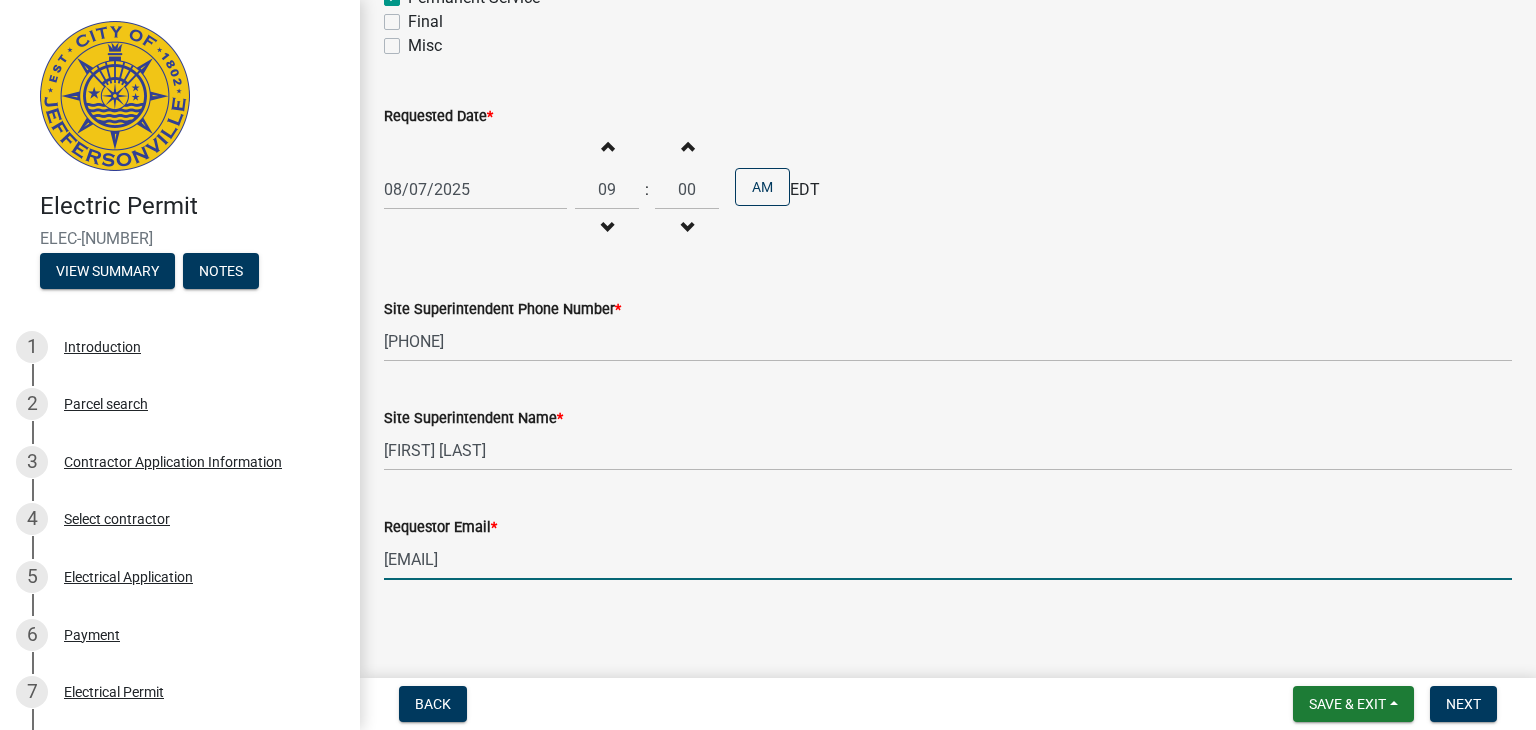 scroll, scrollTop: 436, scrollLeft: 0, axis: vertical 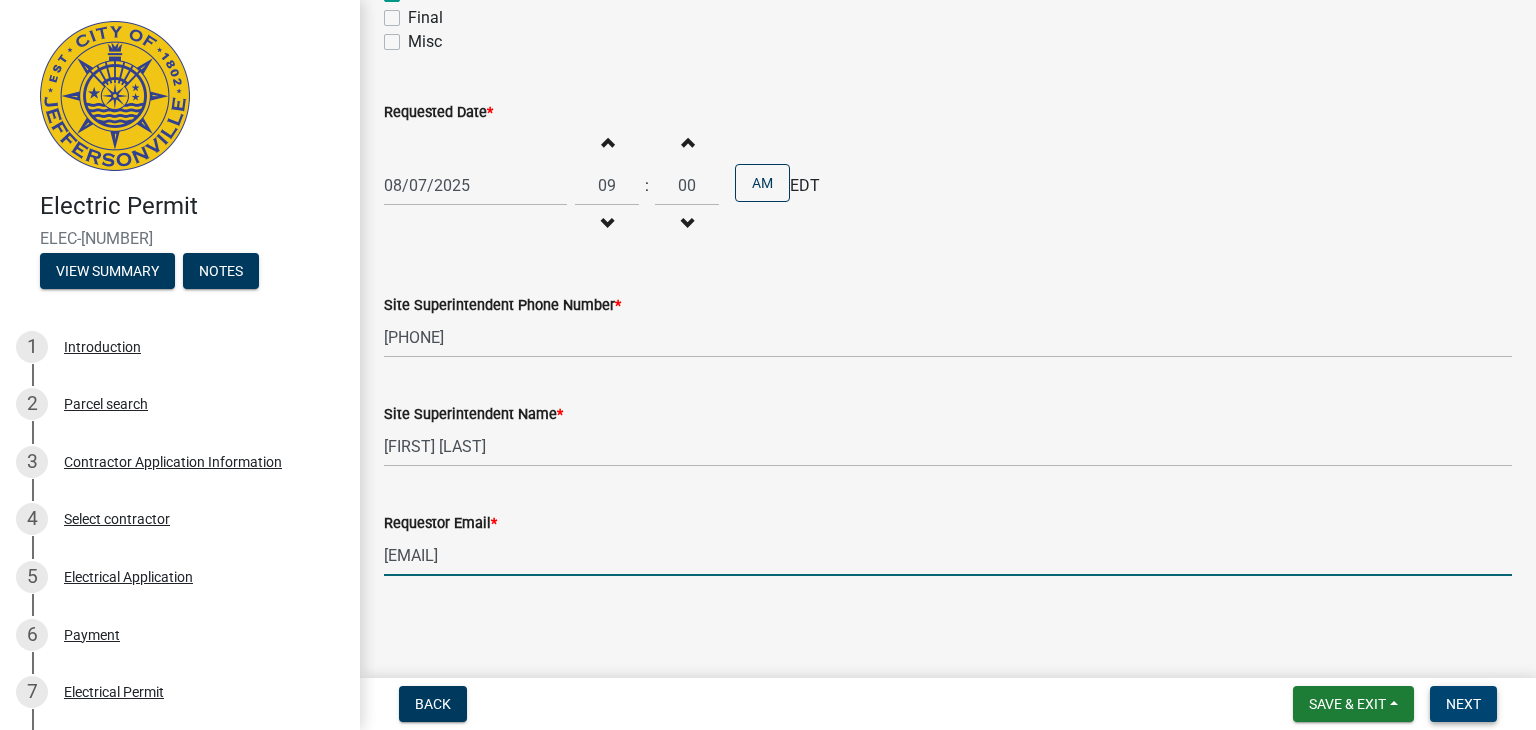 type on "[EMAIL]" 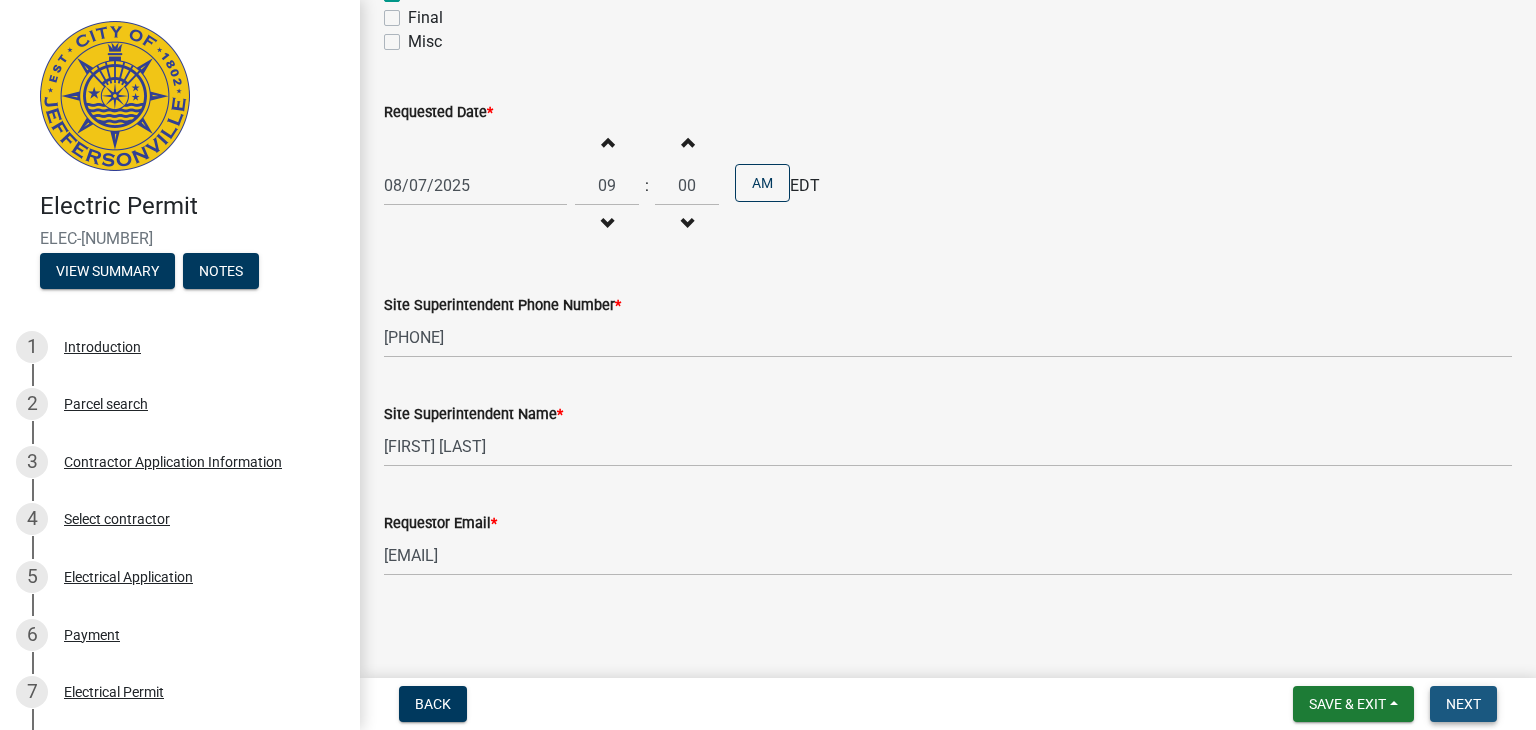 click on "Next" at bounding box center (1463, 704) 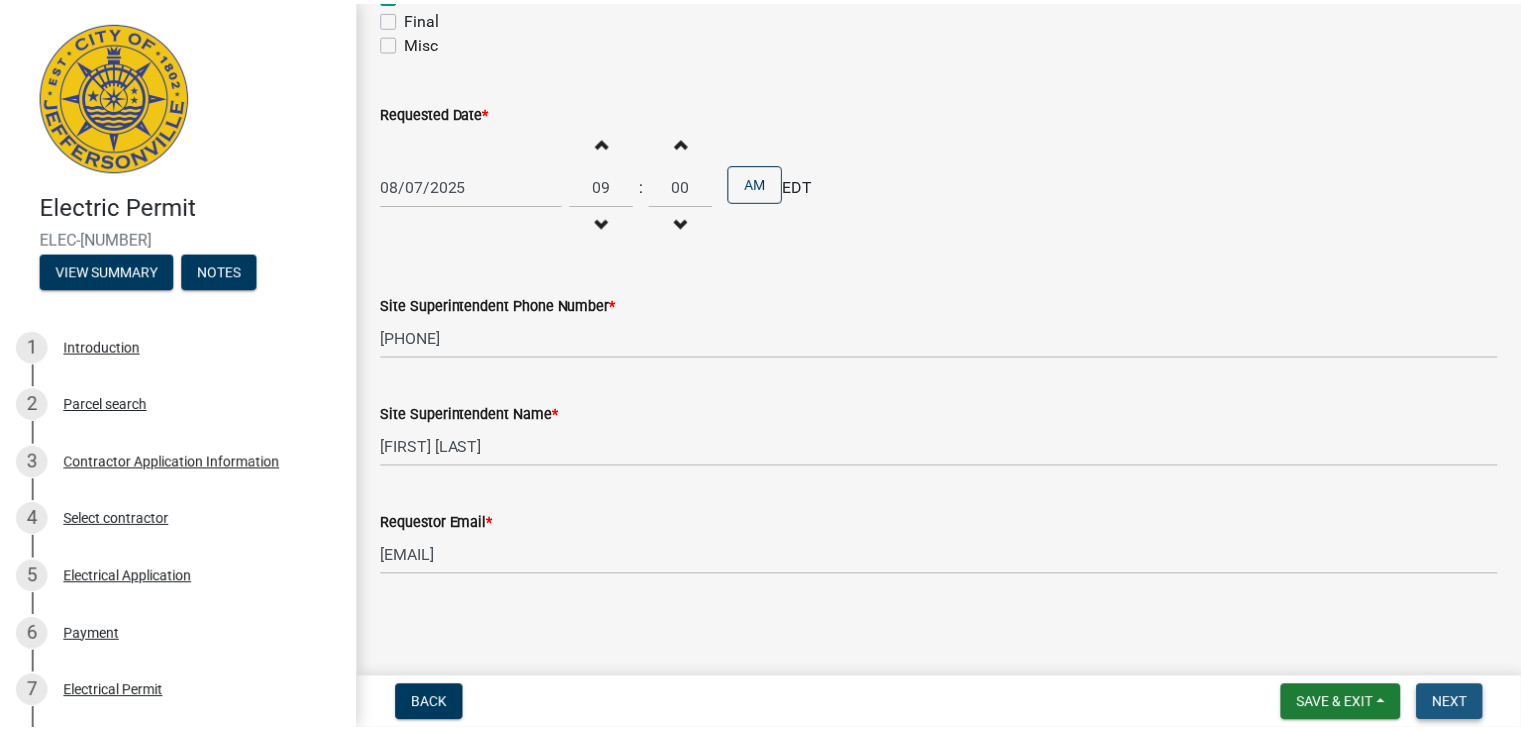 scroll, scrollTop: 0, scrollLeft: 0, axis: both 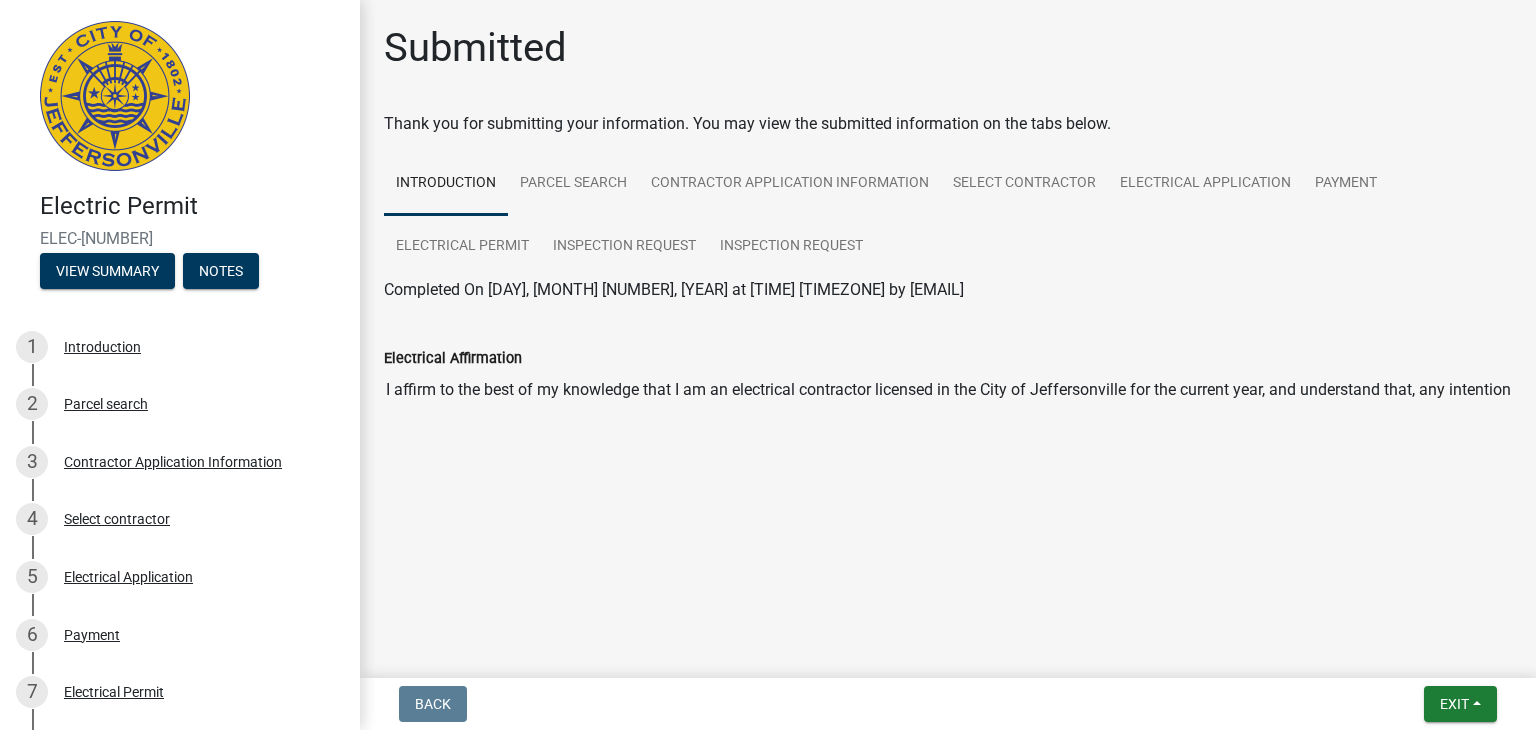 click on "I affirm to the best of my knowledge that I am an electrical contractor licensed in the City of Jeffersonville for the current year, and understand that, any intentional misrepresentations to this affirmation could result in the revocation of the electrical permit and potentially the inability to obtain electrical permits in the future in the City of Jeffersonville." at bounding box center (948, 390) 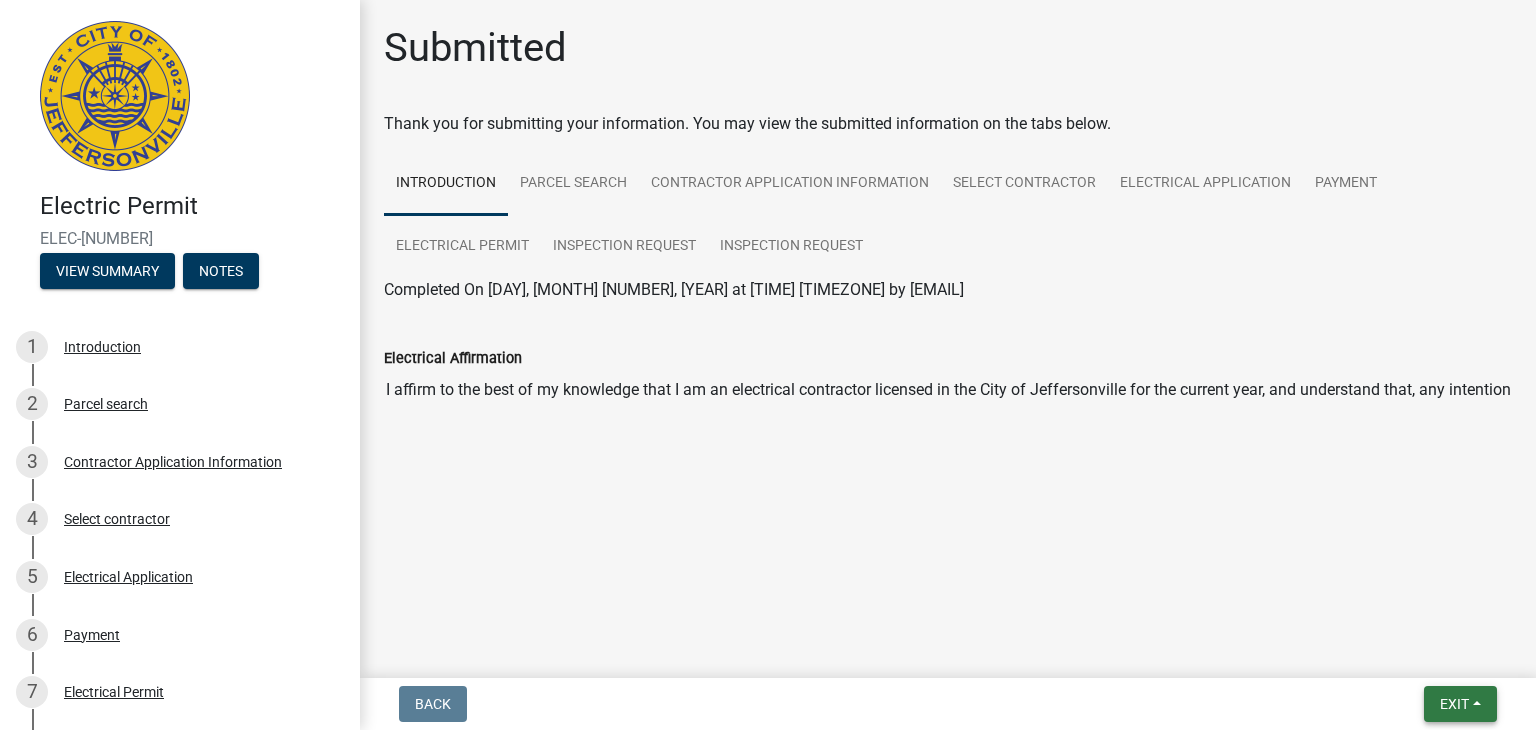 click on "Exit" at bounding box center (1454, 704) 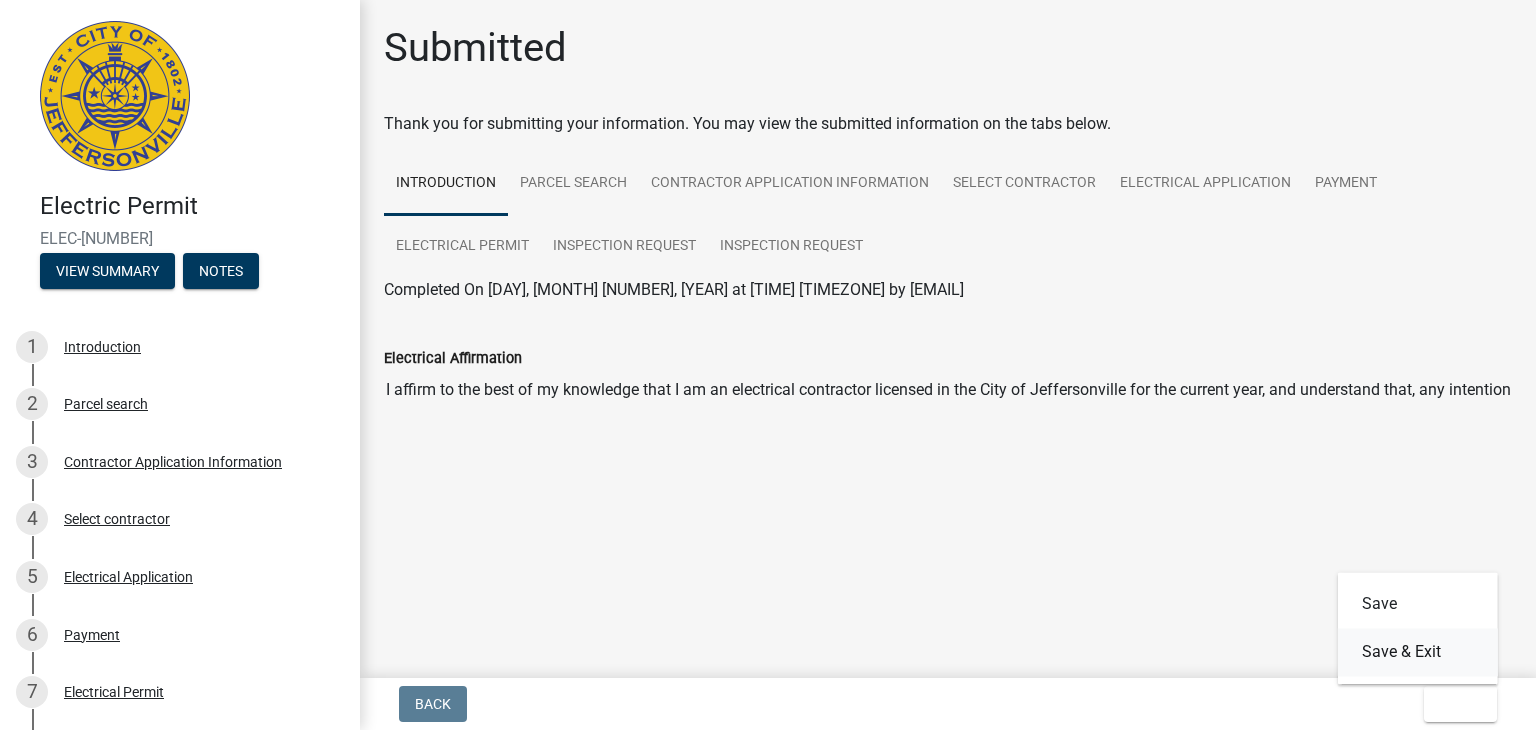click on "Save & Exit" at bounding box center [1418, 652] 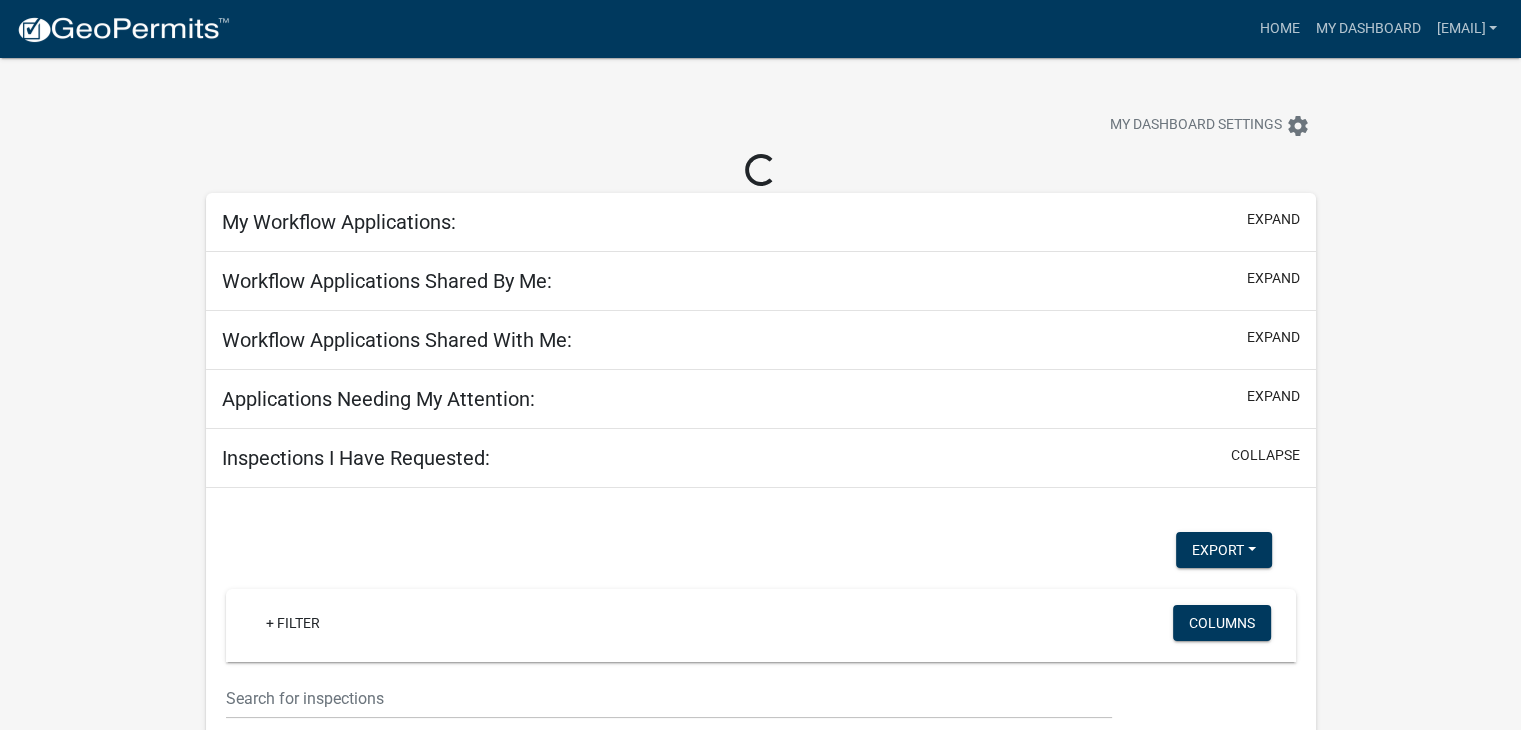 select on "2: 50" 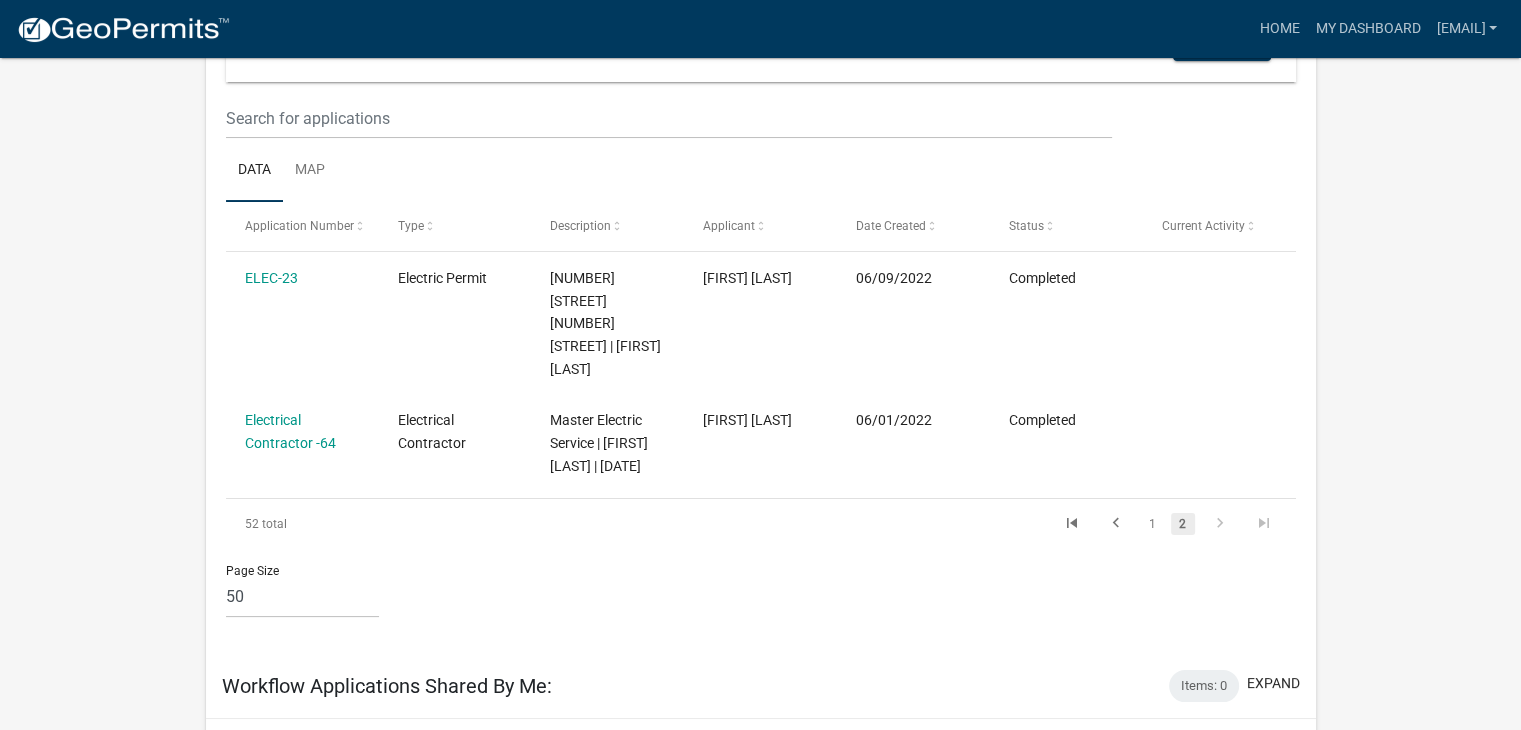 scroll, scrollTop: 291, scrollLeft: 0, axis: vertical 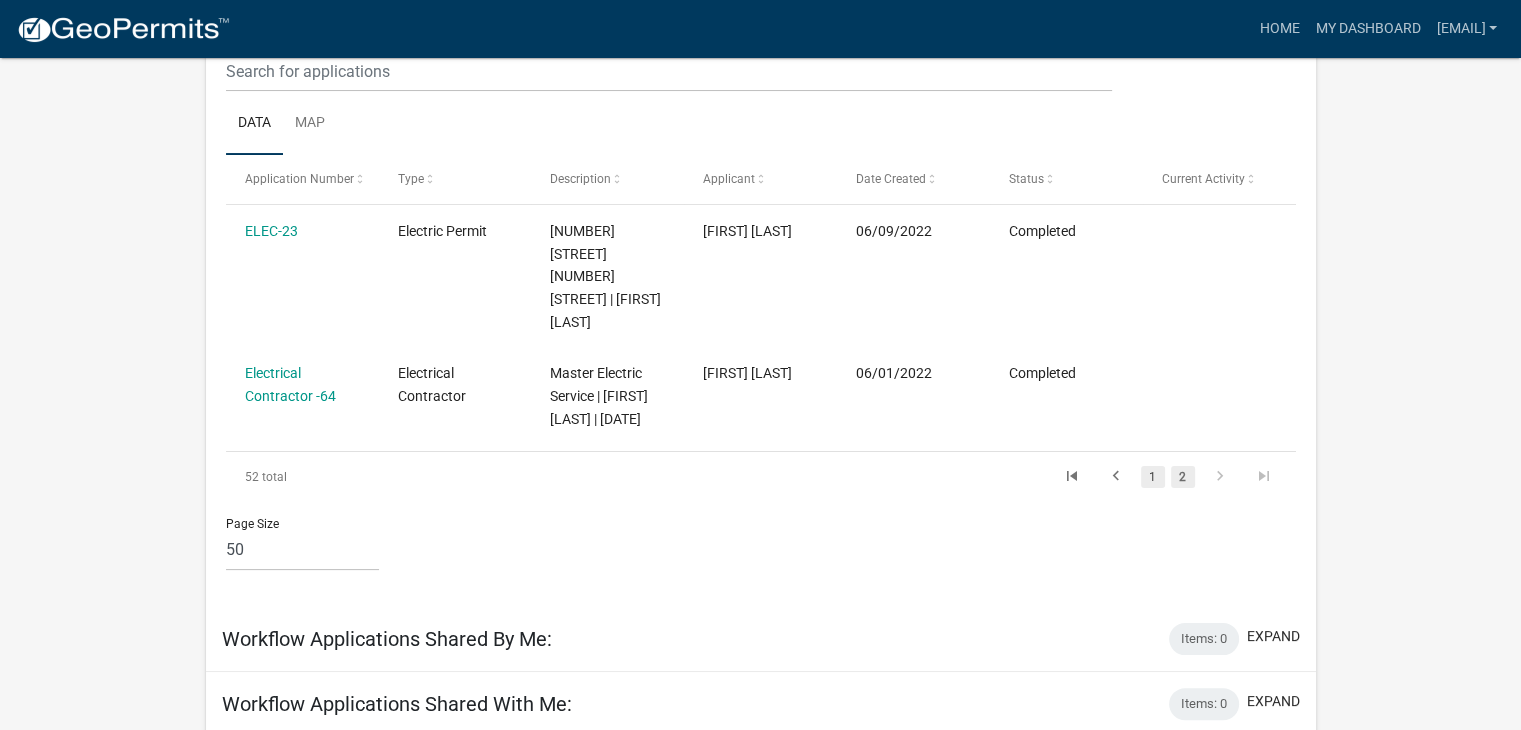click on "1" 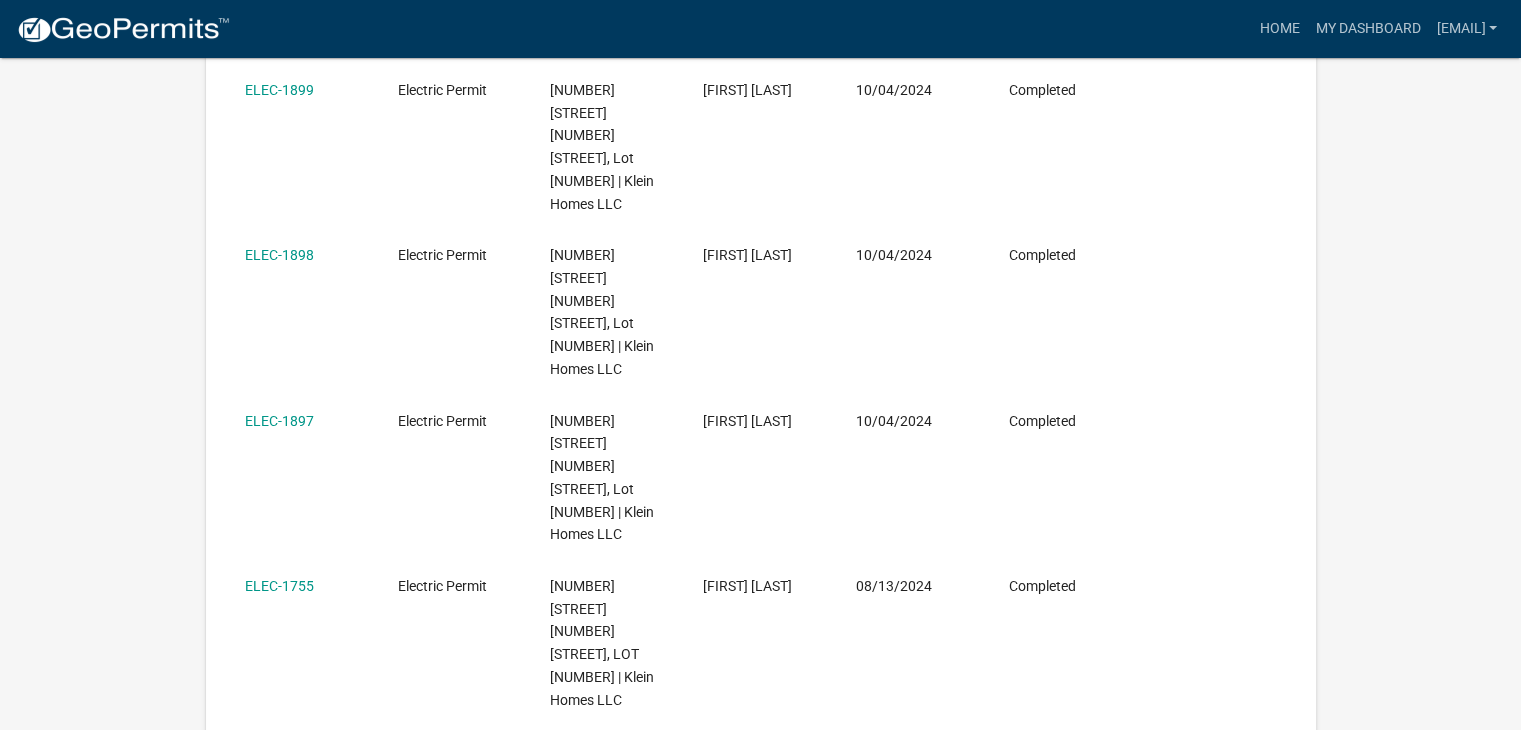 scroll, scrollTop: 2308, scrollLeft: 0, axis: vertical 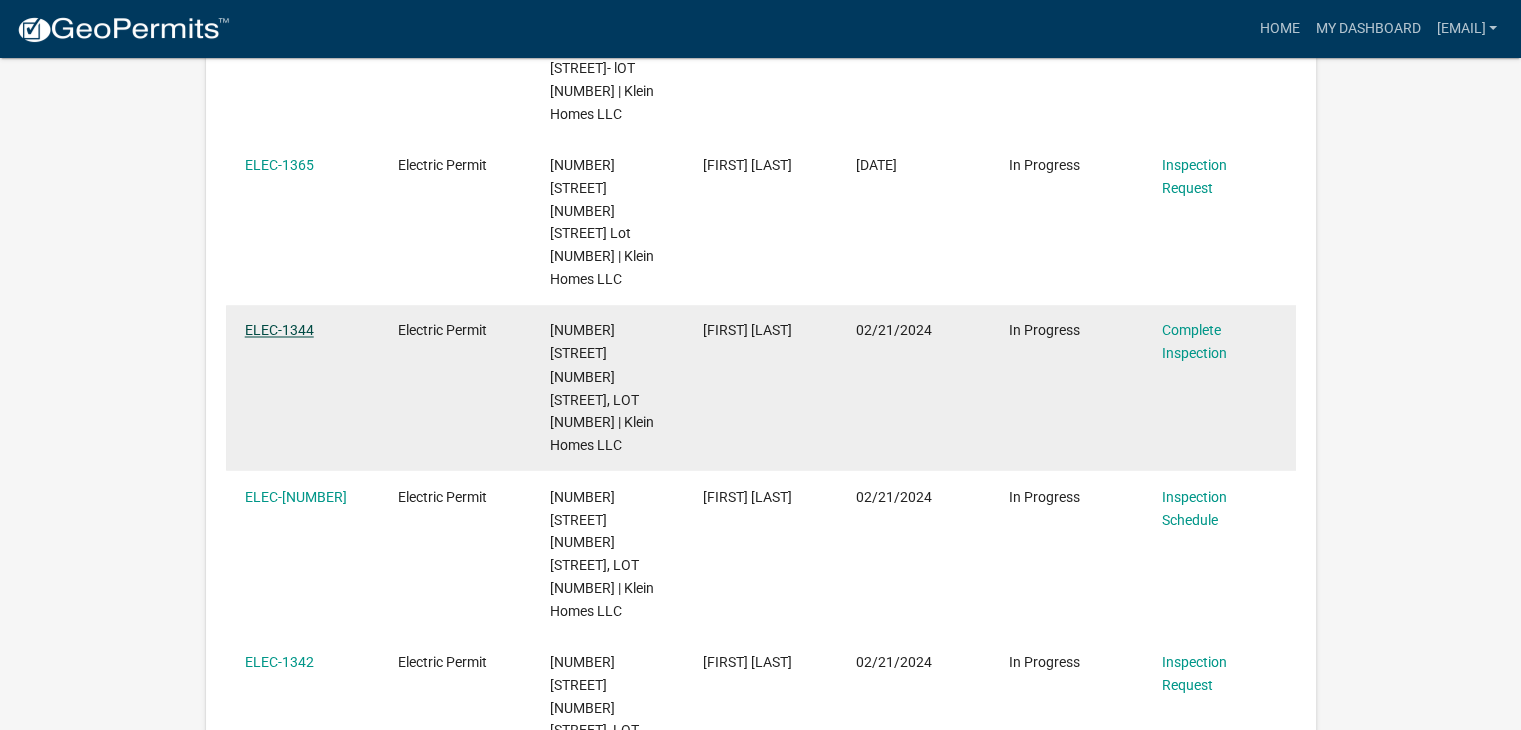 click on "ELEC-1344" 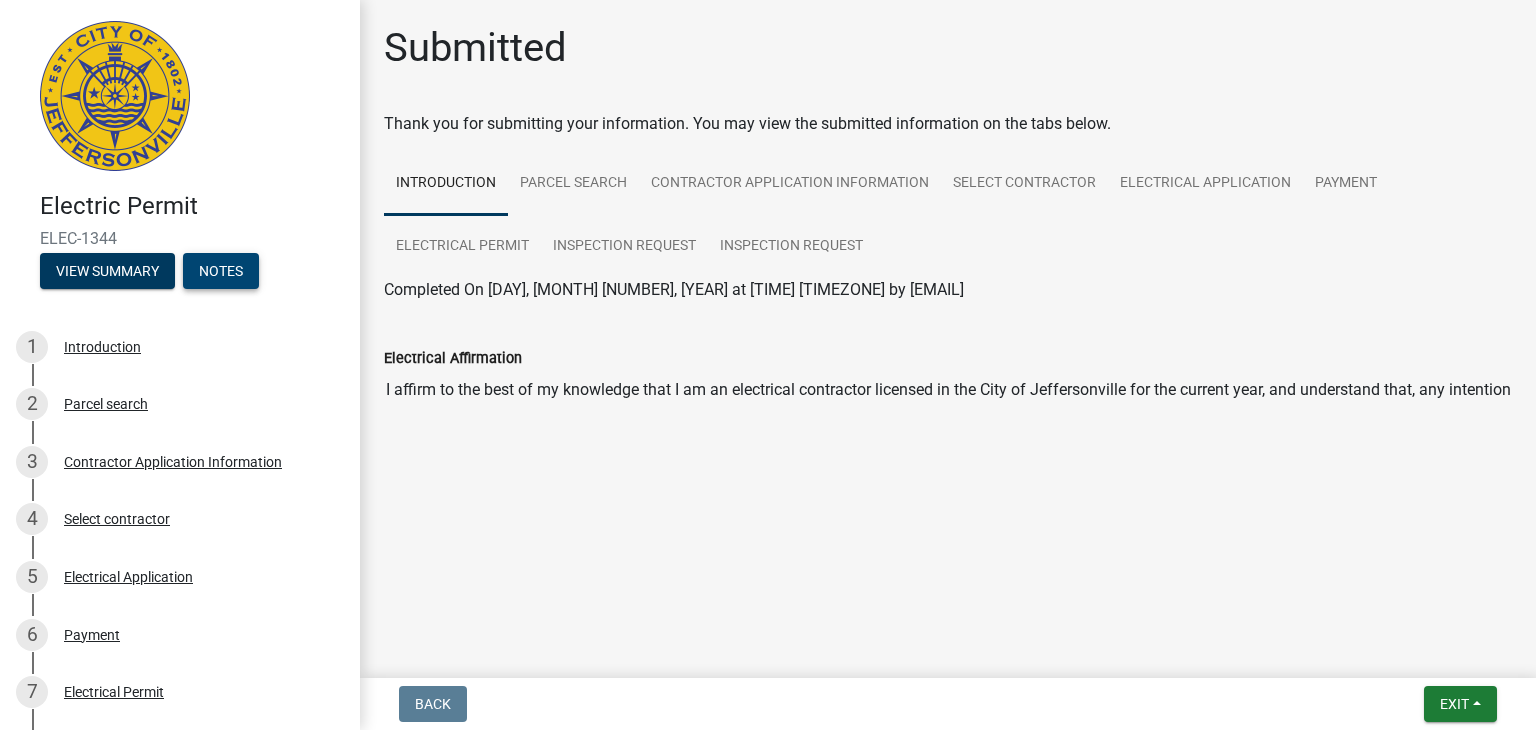 click on "Notes" at bounding box center [221, 271] 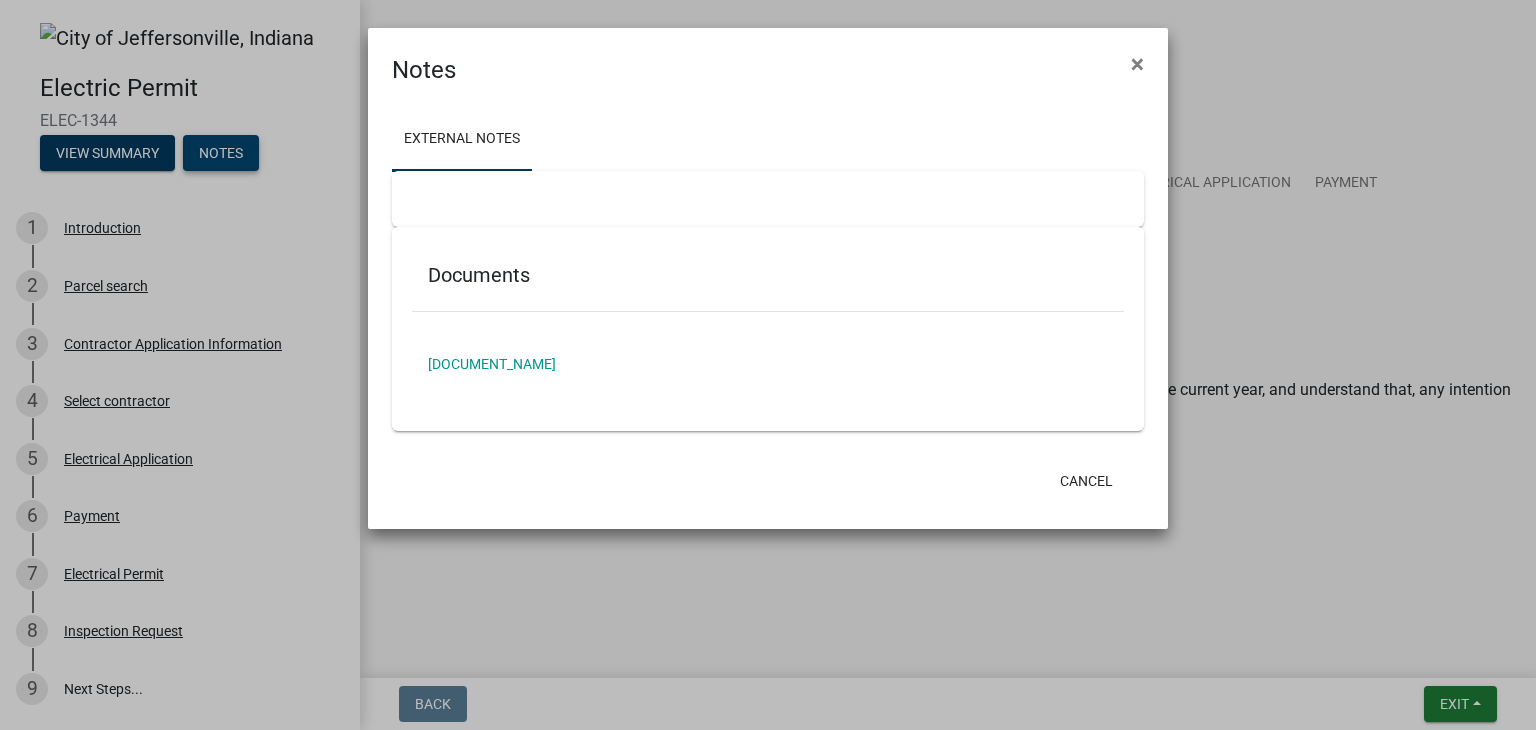 click on "Notes × External Notes Documents [DOCUMENT_NAME] Cancel" 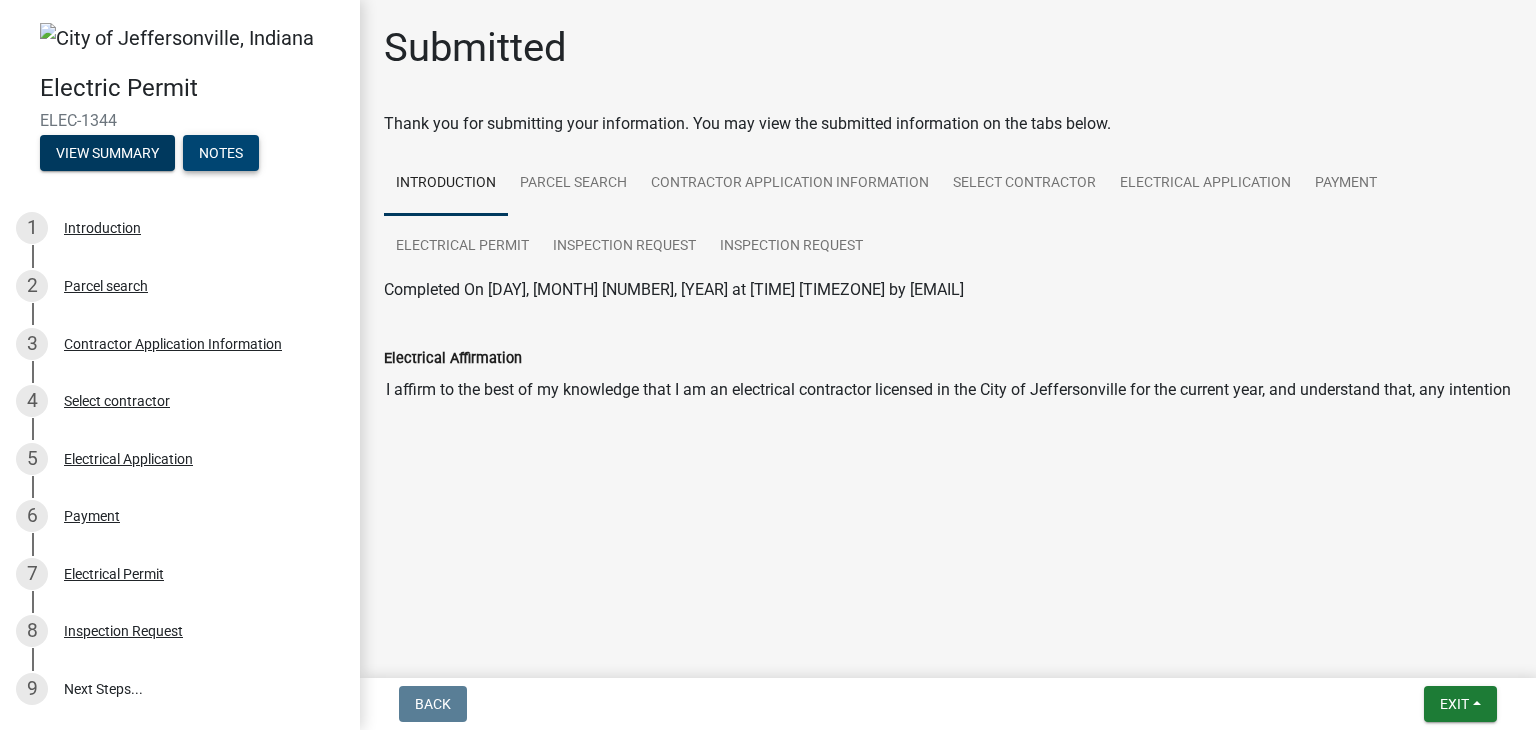 click on "Notes" at bounding box center (221, 153) 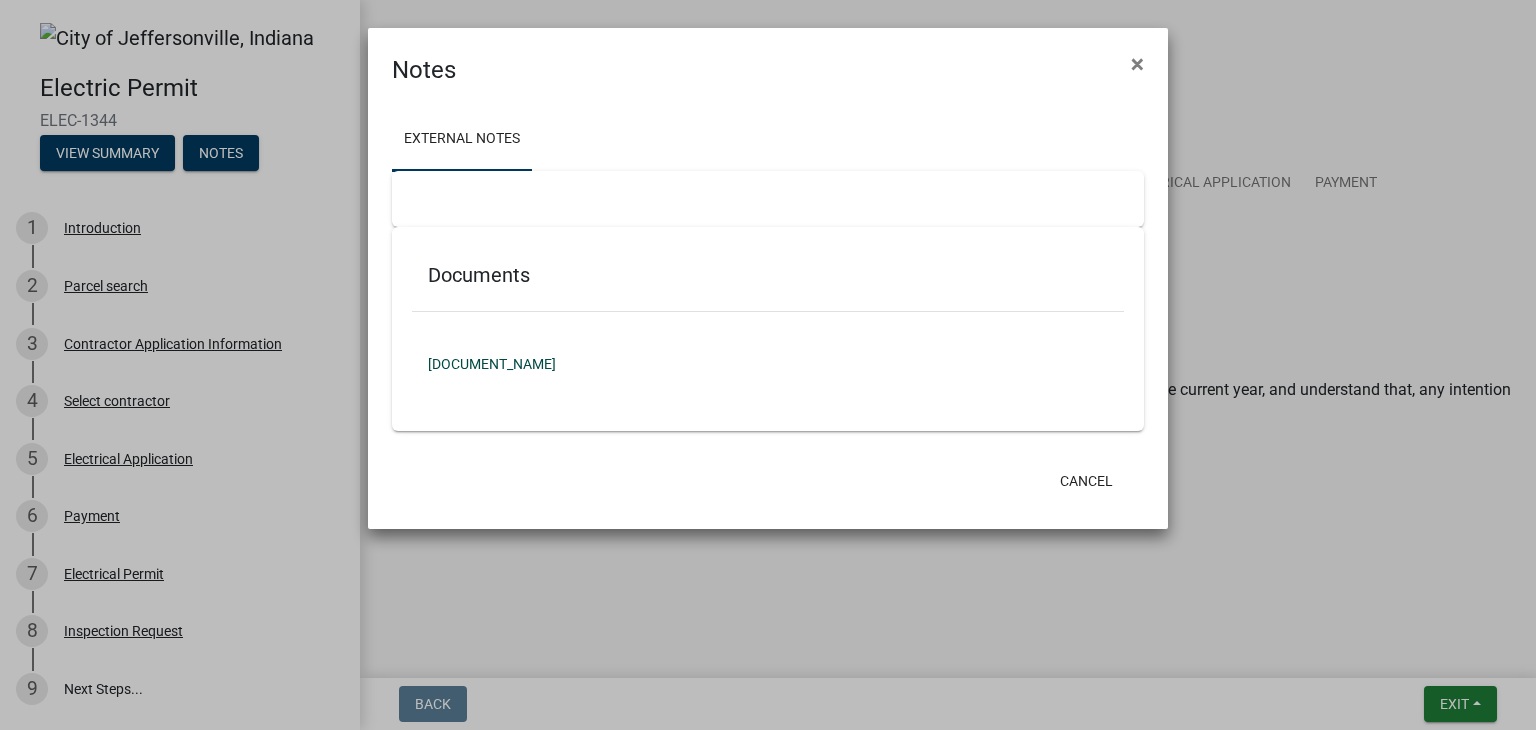 click on "[DOCUMENT_NAME]" at bounding box center (768, 364) 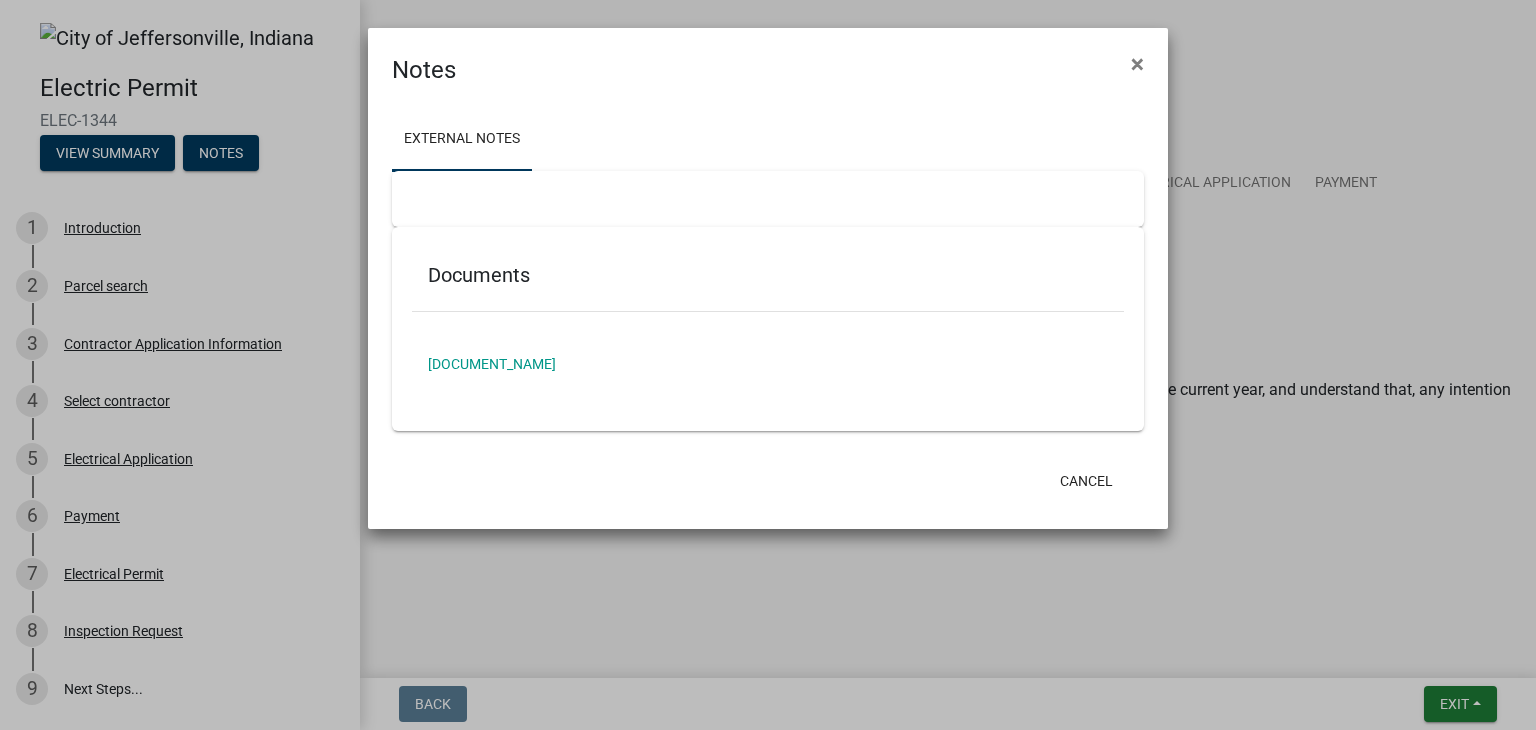 click on "Notes × External Notes Documents [DOCUMENT_NAME] Cancel" 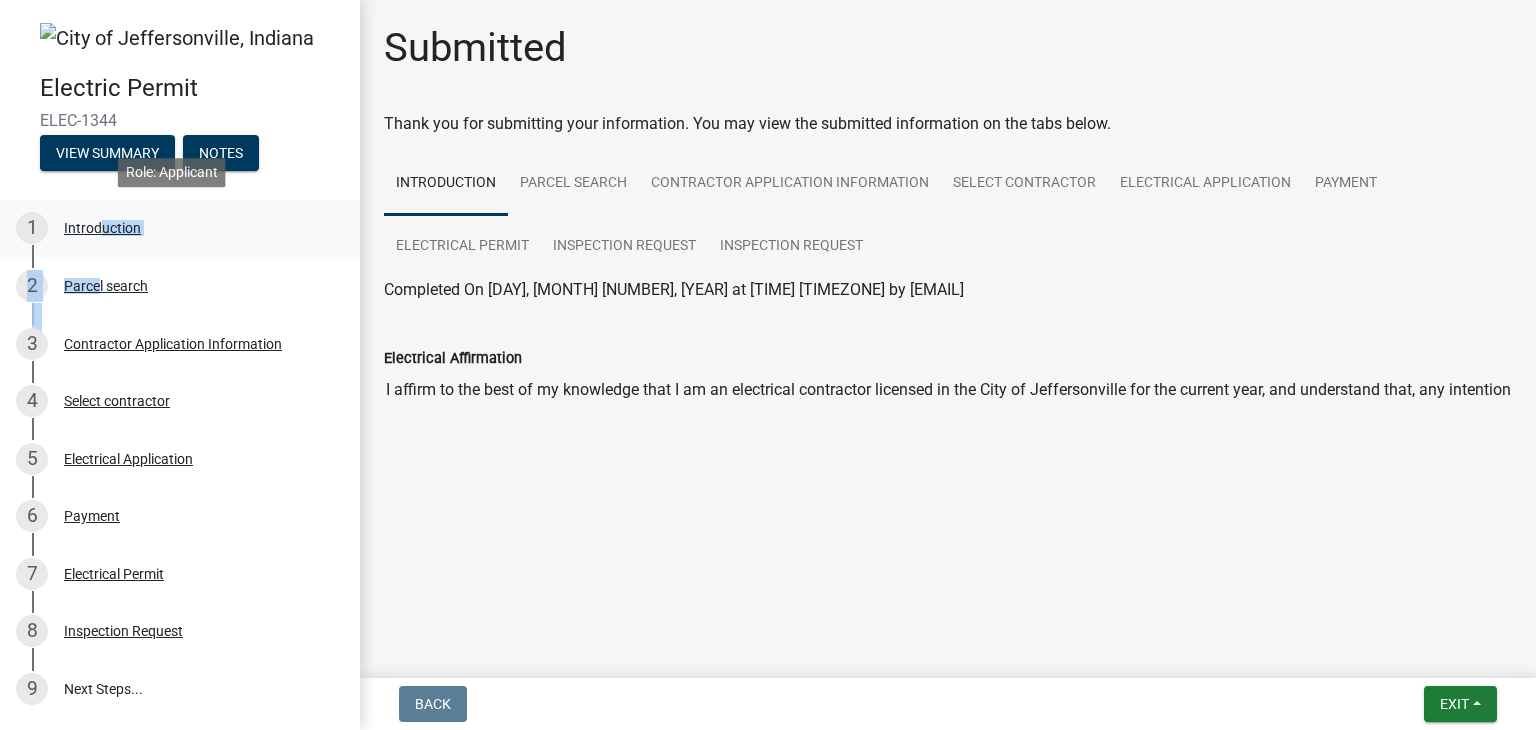 drag, startPoint x: 94, startPoint y: 260, endPoint x: 95, endPoint y: 232, distance: 28.01785 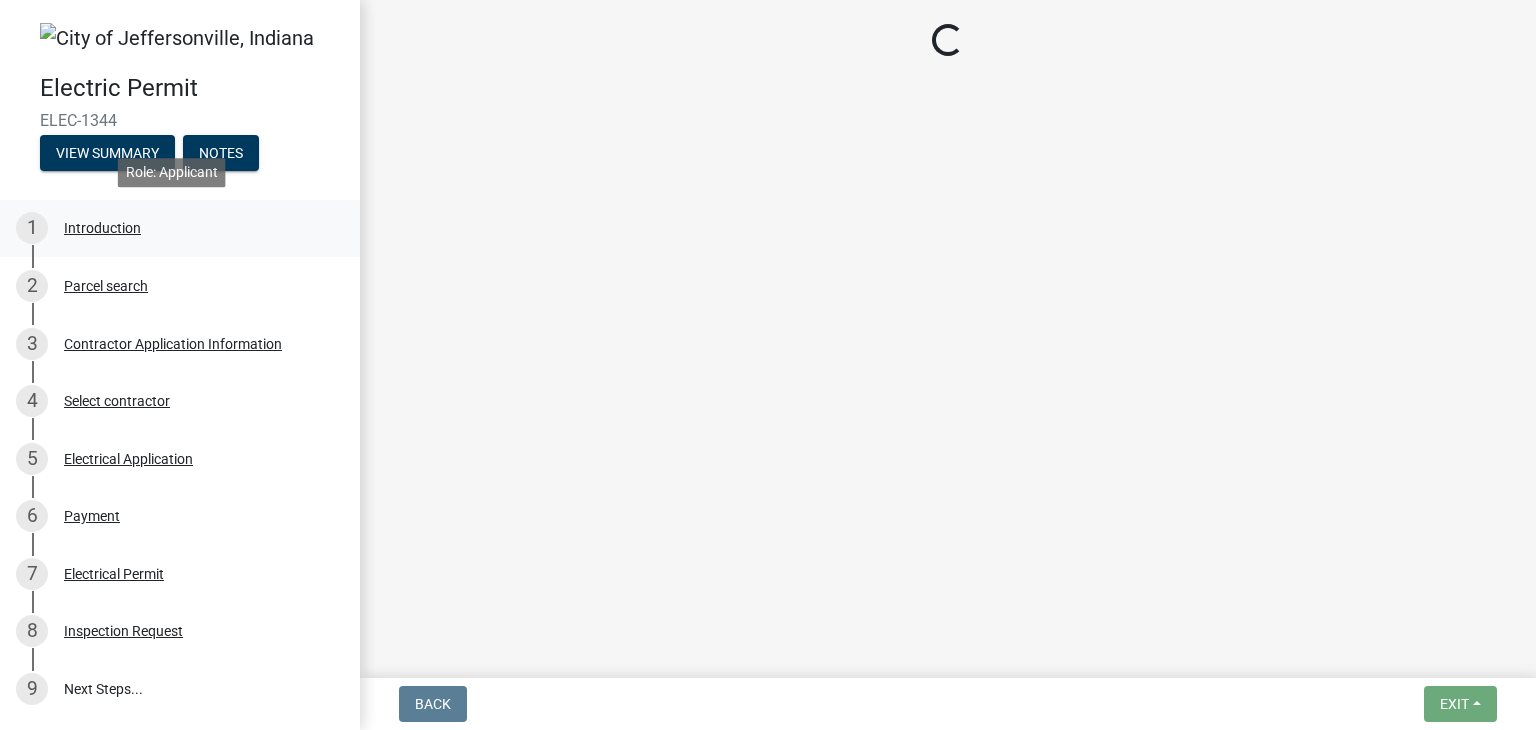 click on "Introduction" at bounding box center (102, 228) 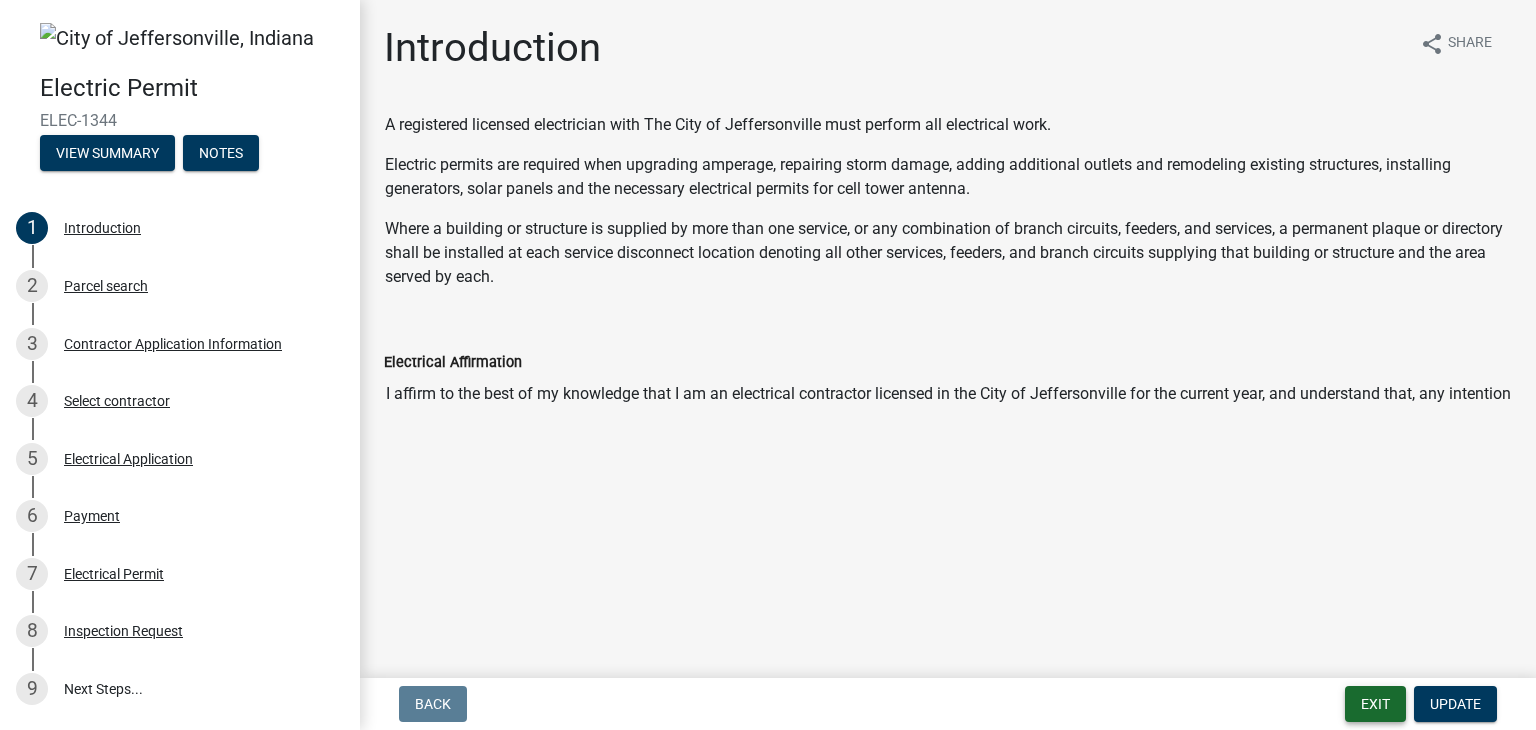 click on "Exit" at bounding box center (1375, 704) 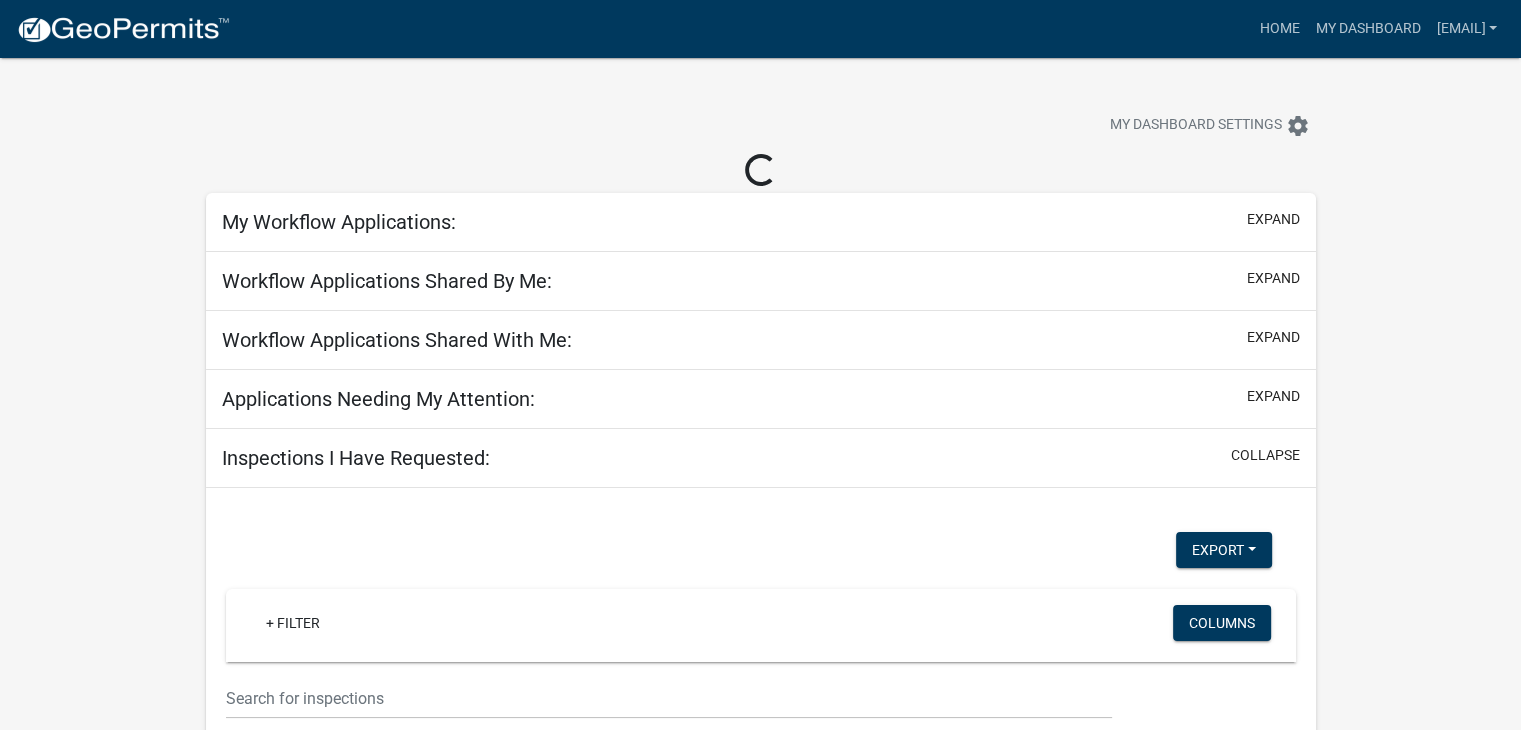 select on "2: 50" 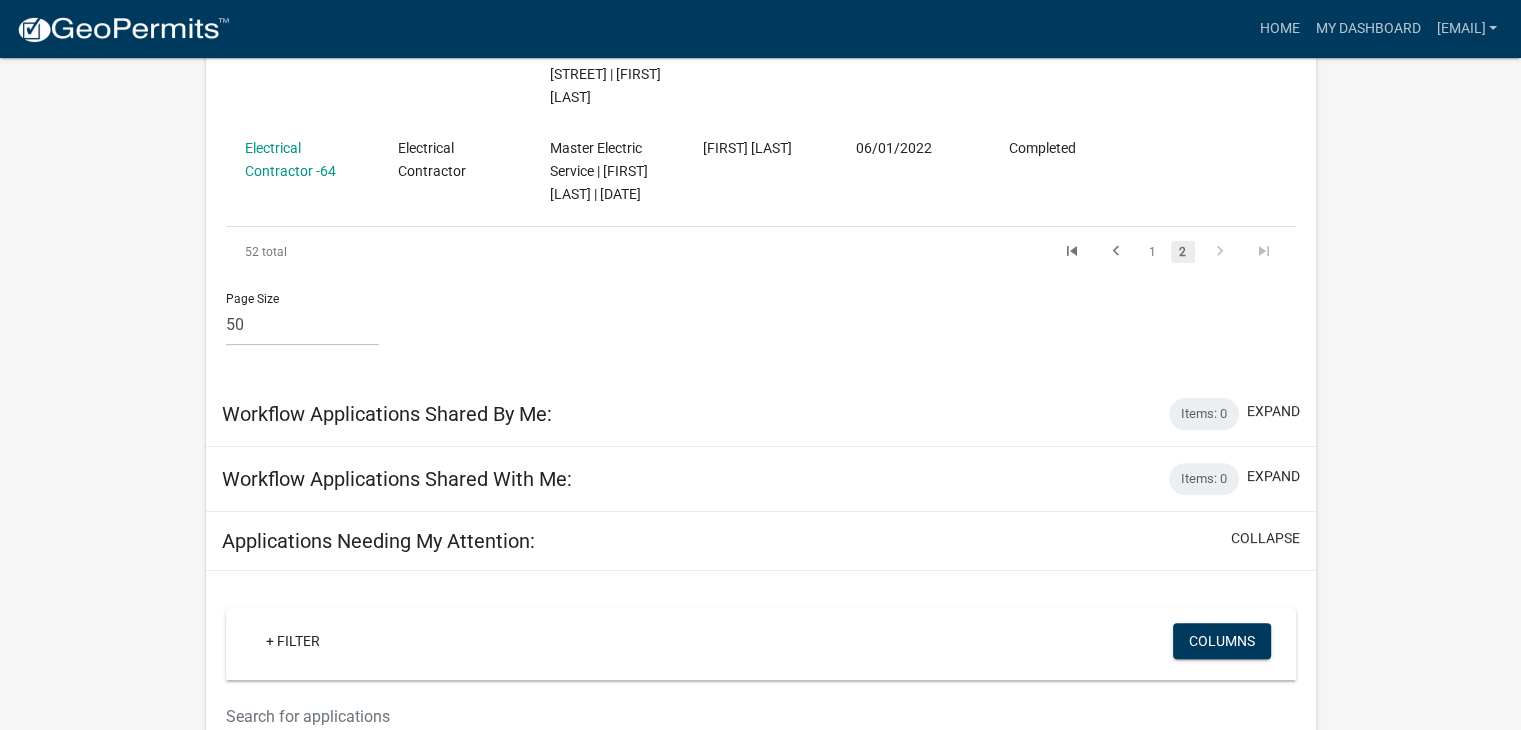 scroll, scrollTop: 482, scrollLeft: 0, axis: vertical 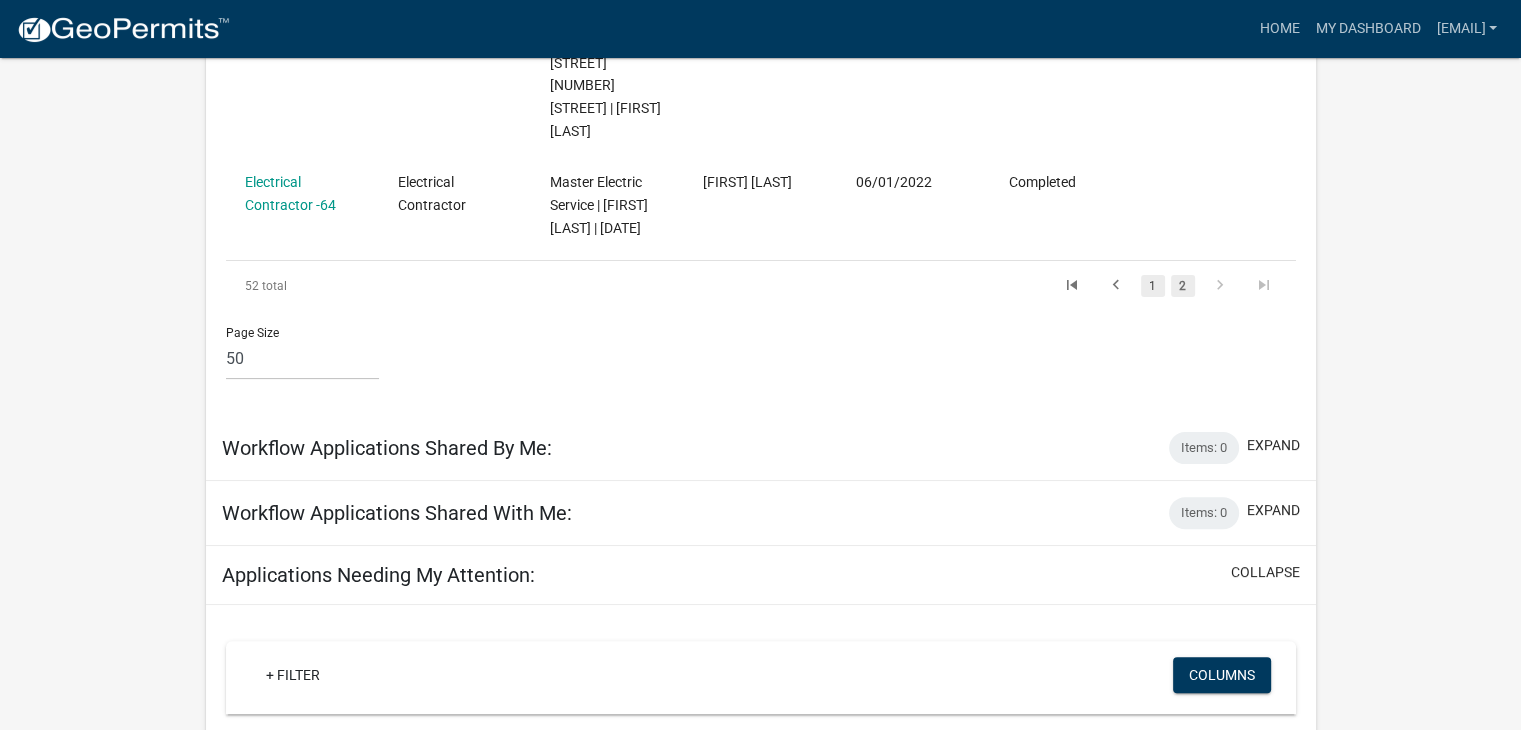 click on "1" 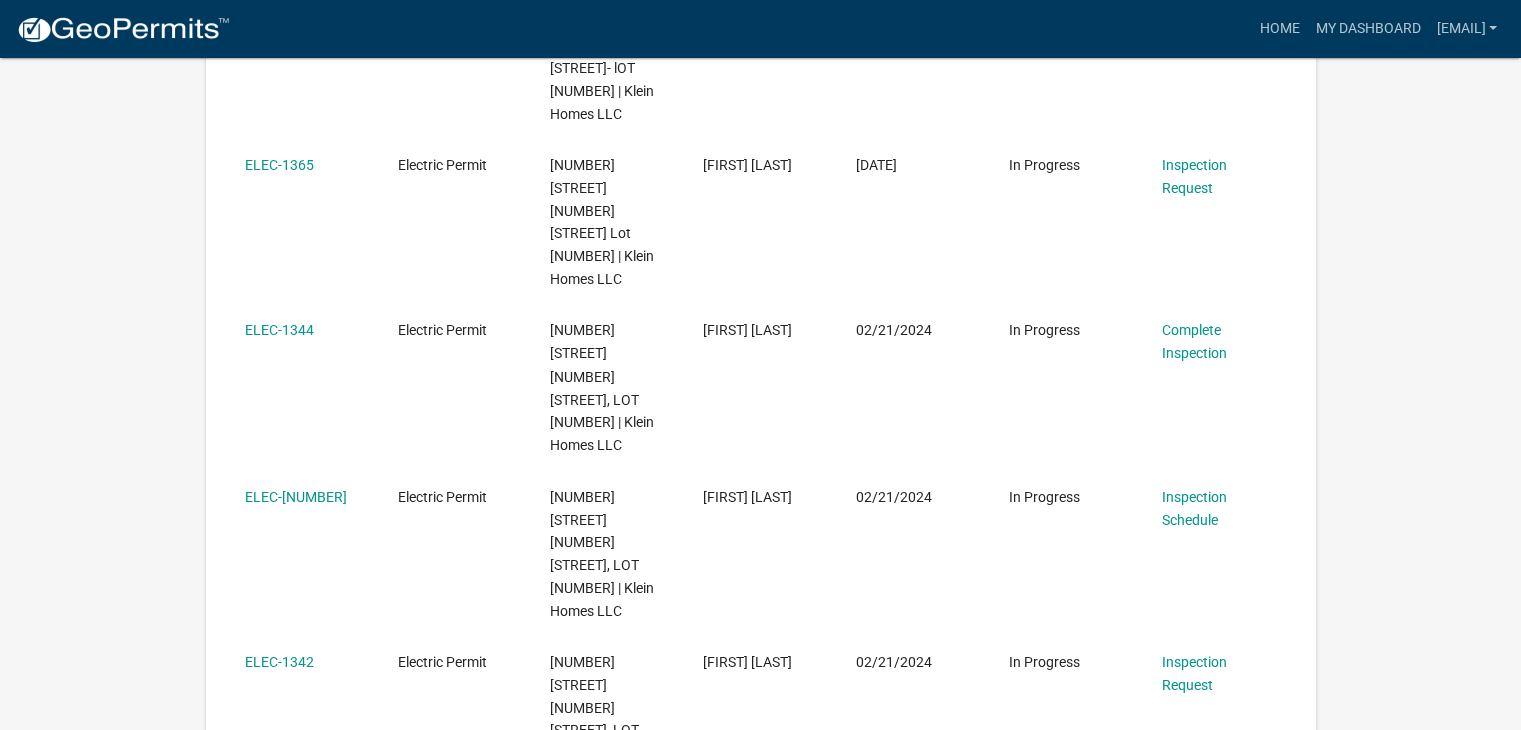 scroll, scrollTop: 3436, scrollLeft: 0, axis: vertical 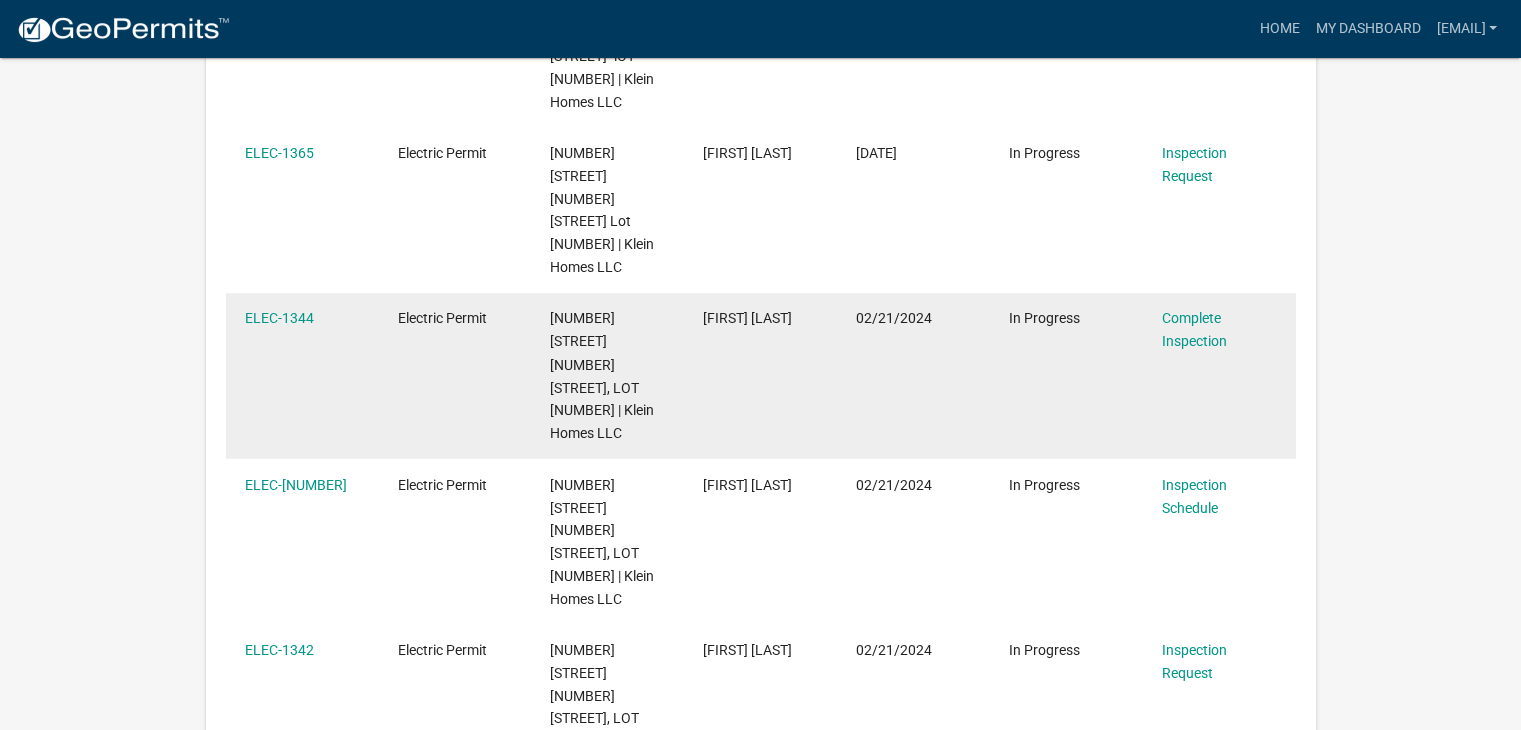click on "[FIRST] [LAST]" 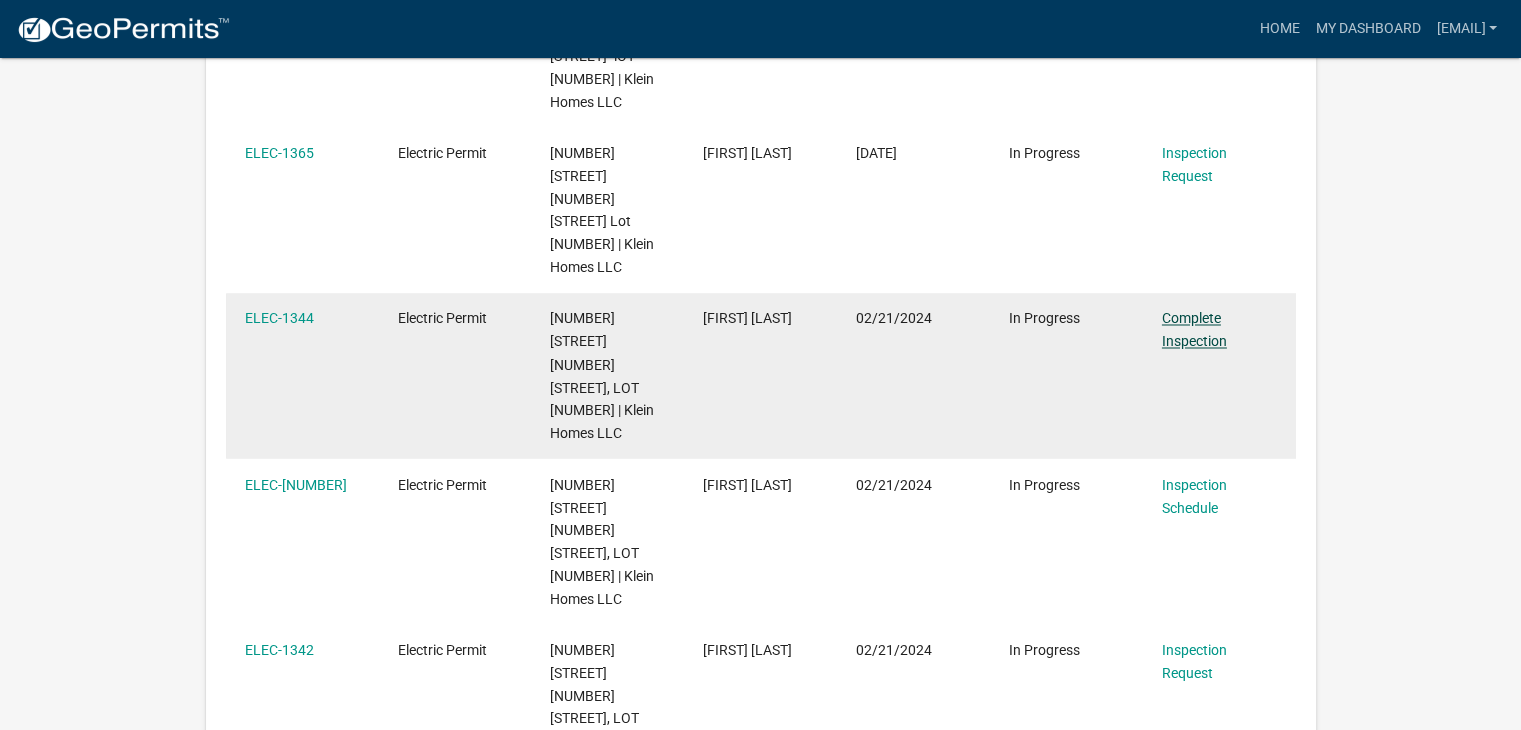 click on "Complete Inspection" 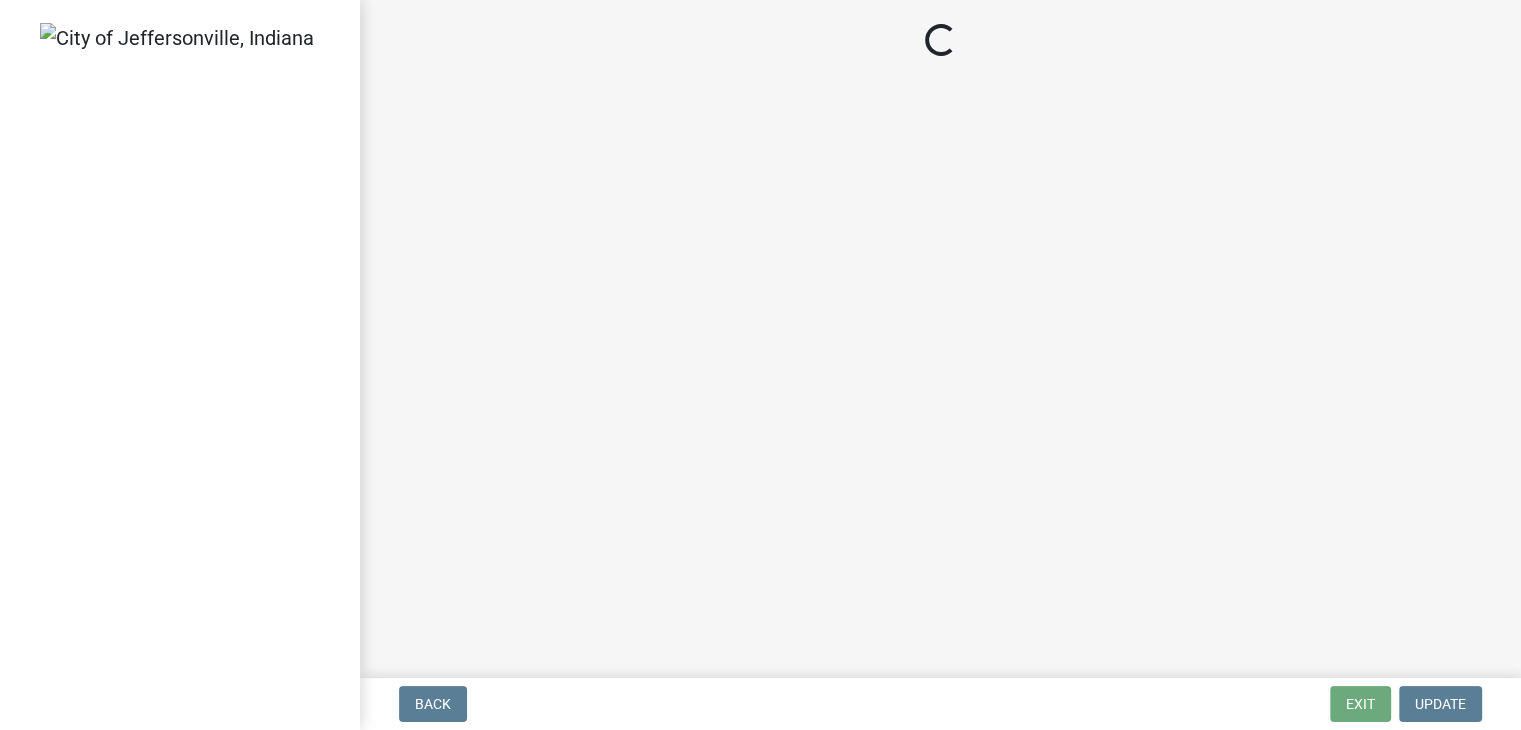 scroll, scrollTop: 0, scrollLeft: 0, axis: both 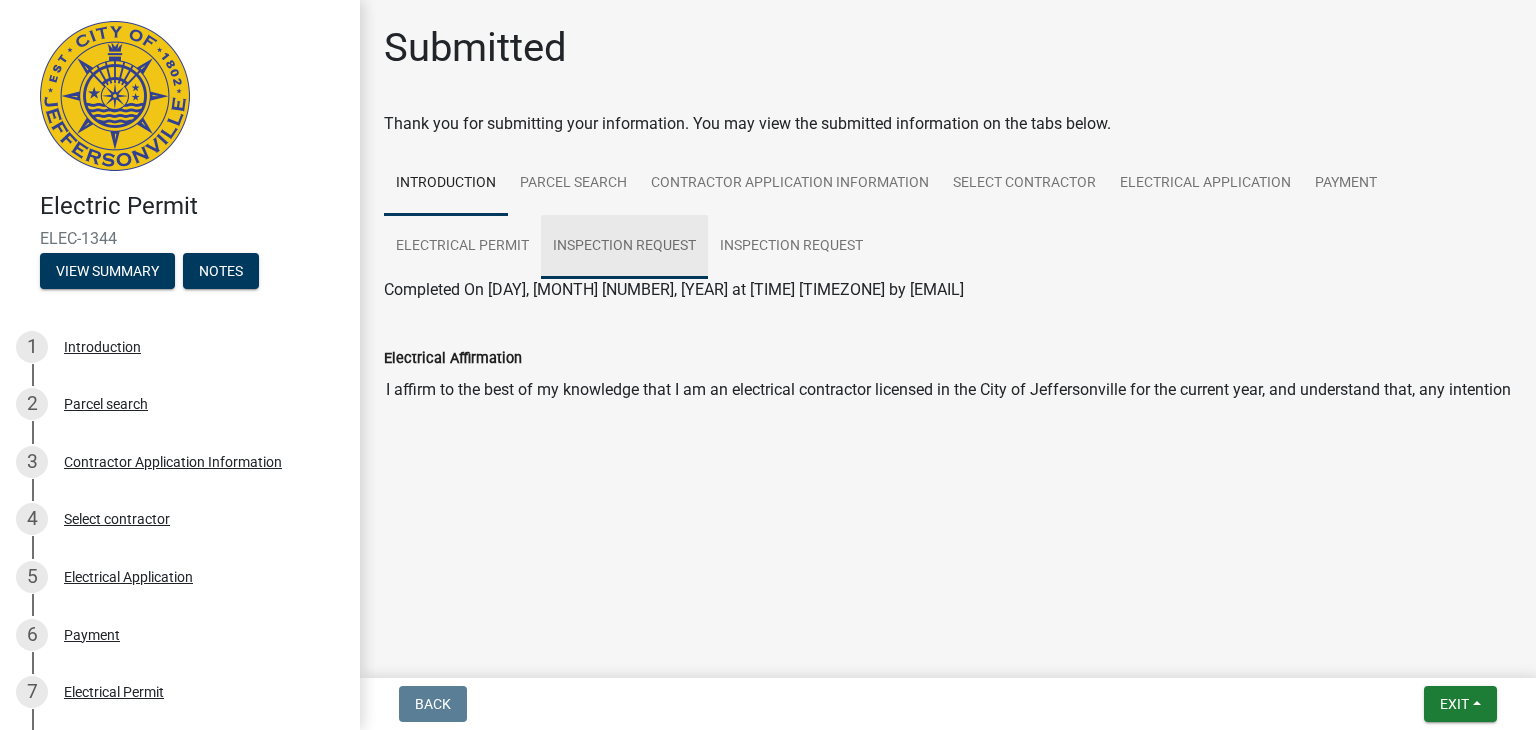 click on "Inspection Request" at bounding box center [624, 247] 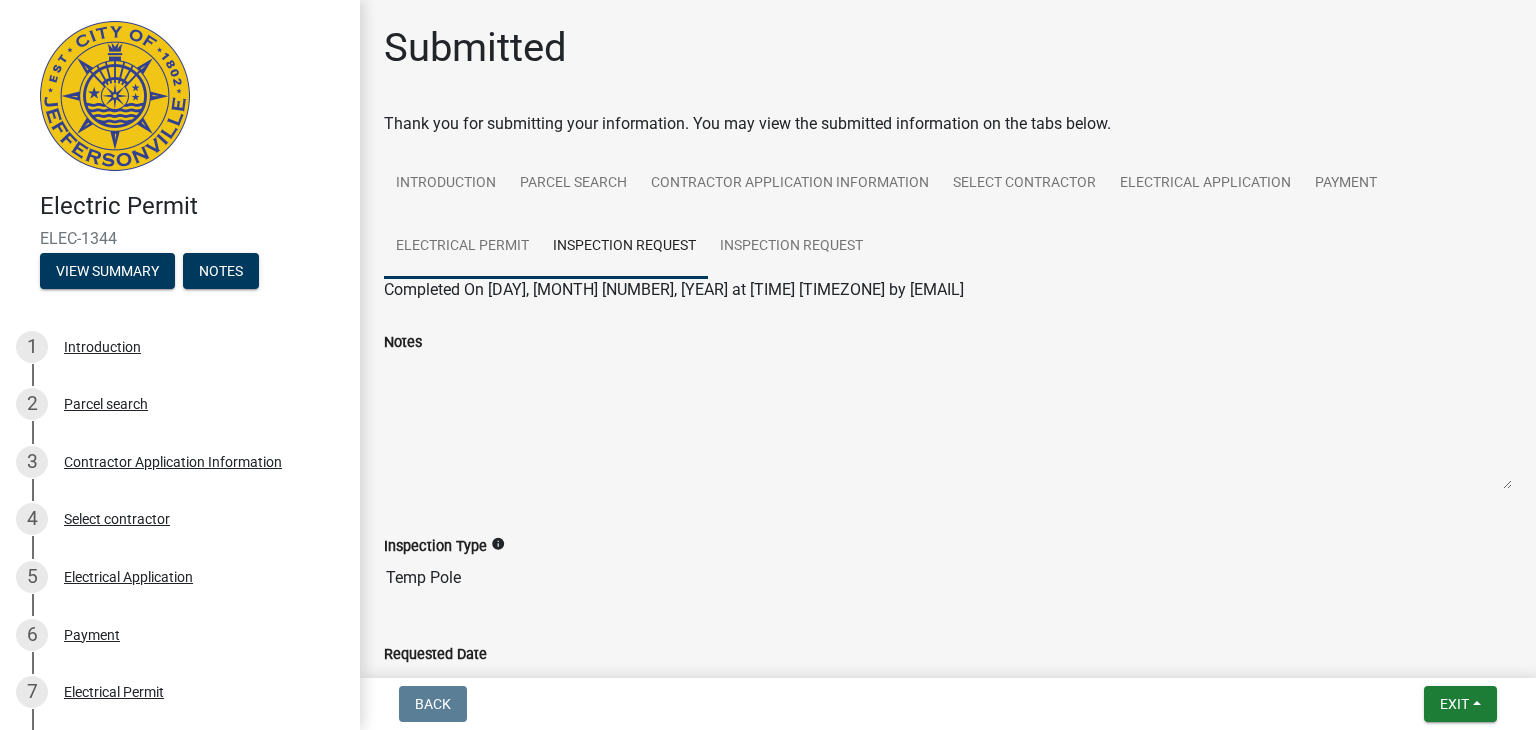 click on "Electrical Permit" at bounding box center (462, 247) 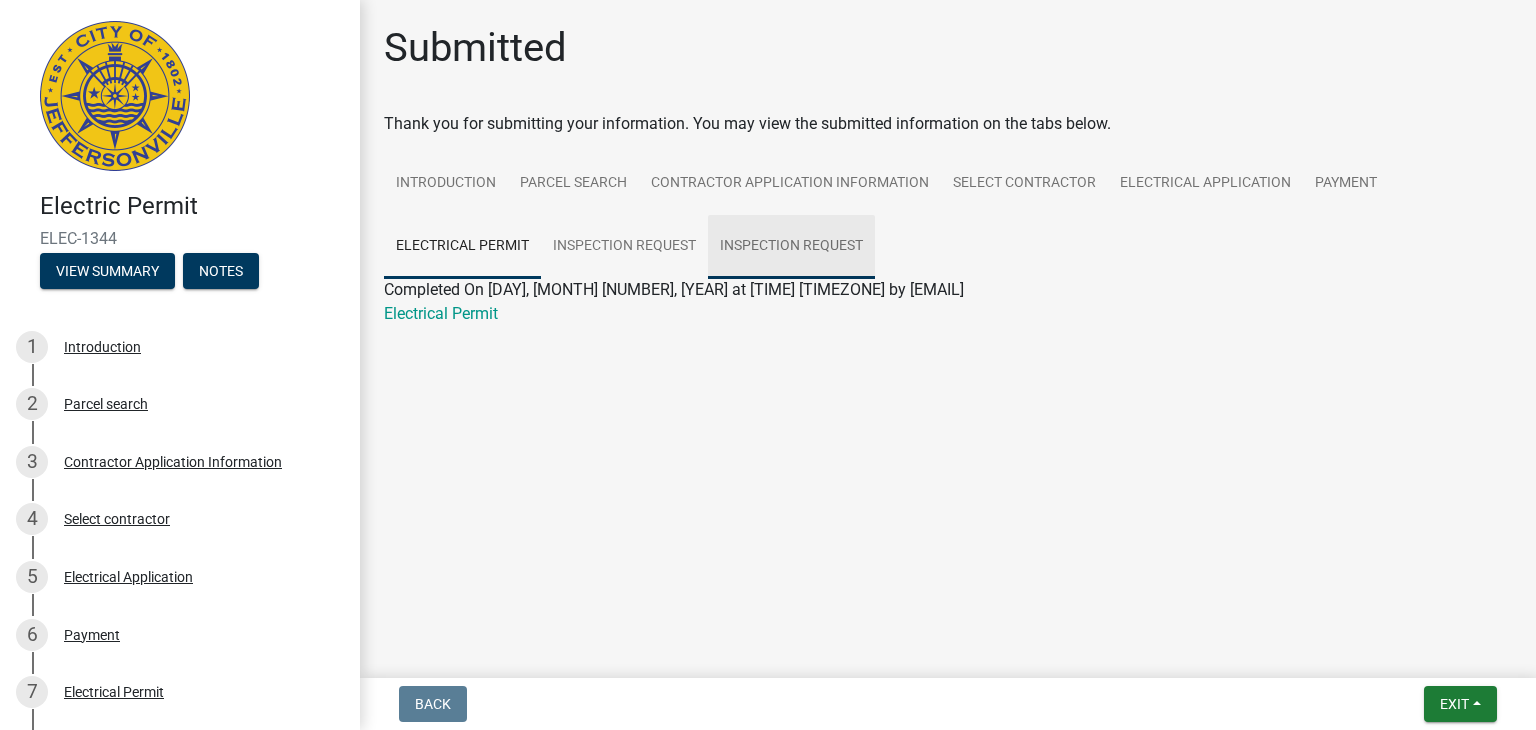 click on "Inspection Request" at bounding box center [791, 247] 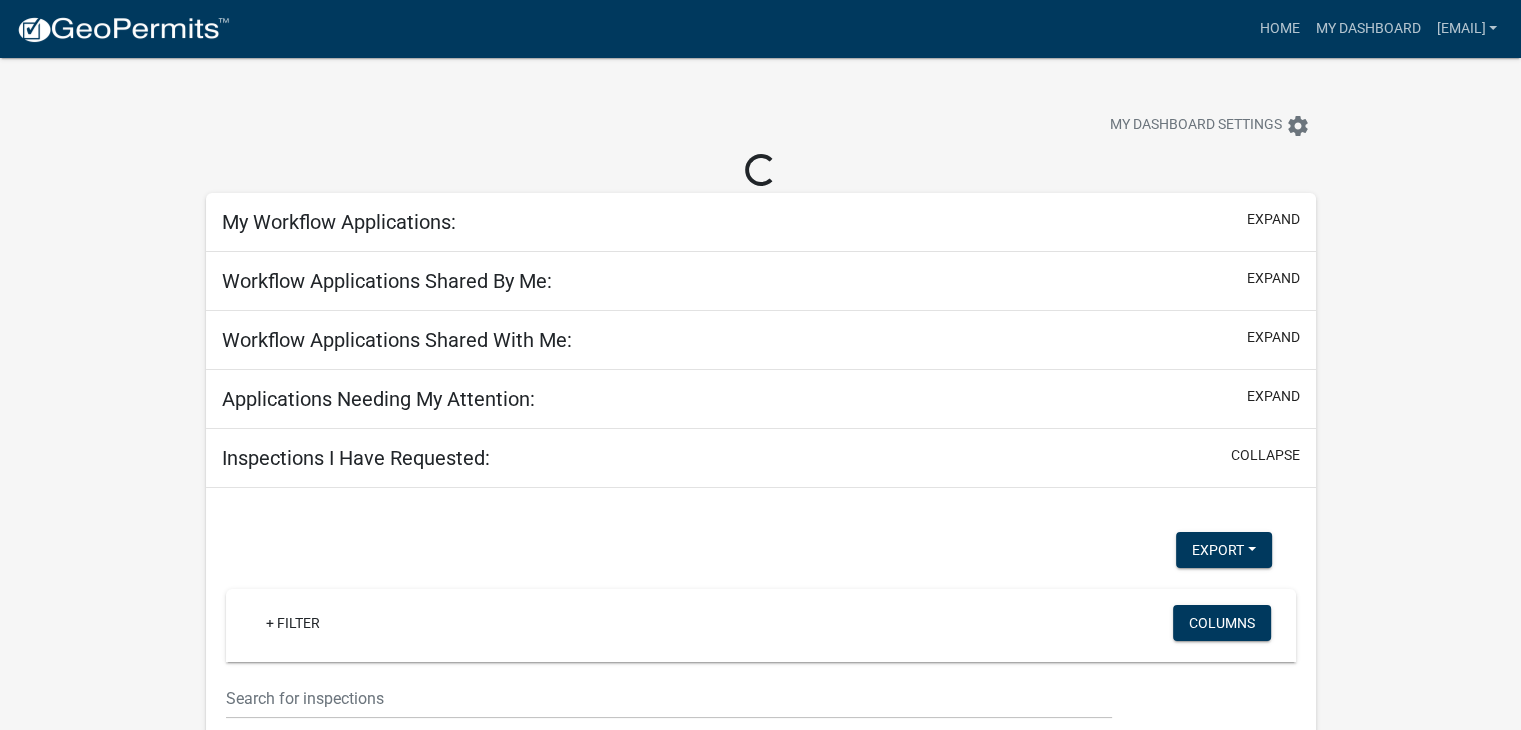 select on "2: 50" 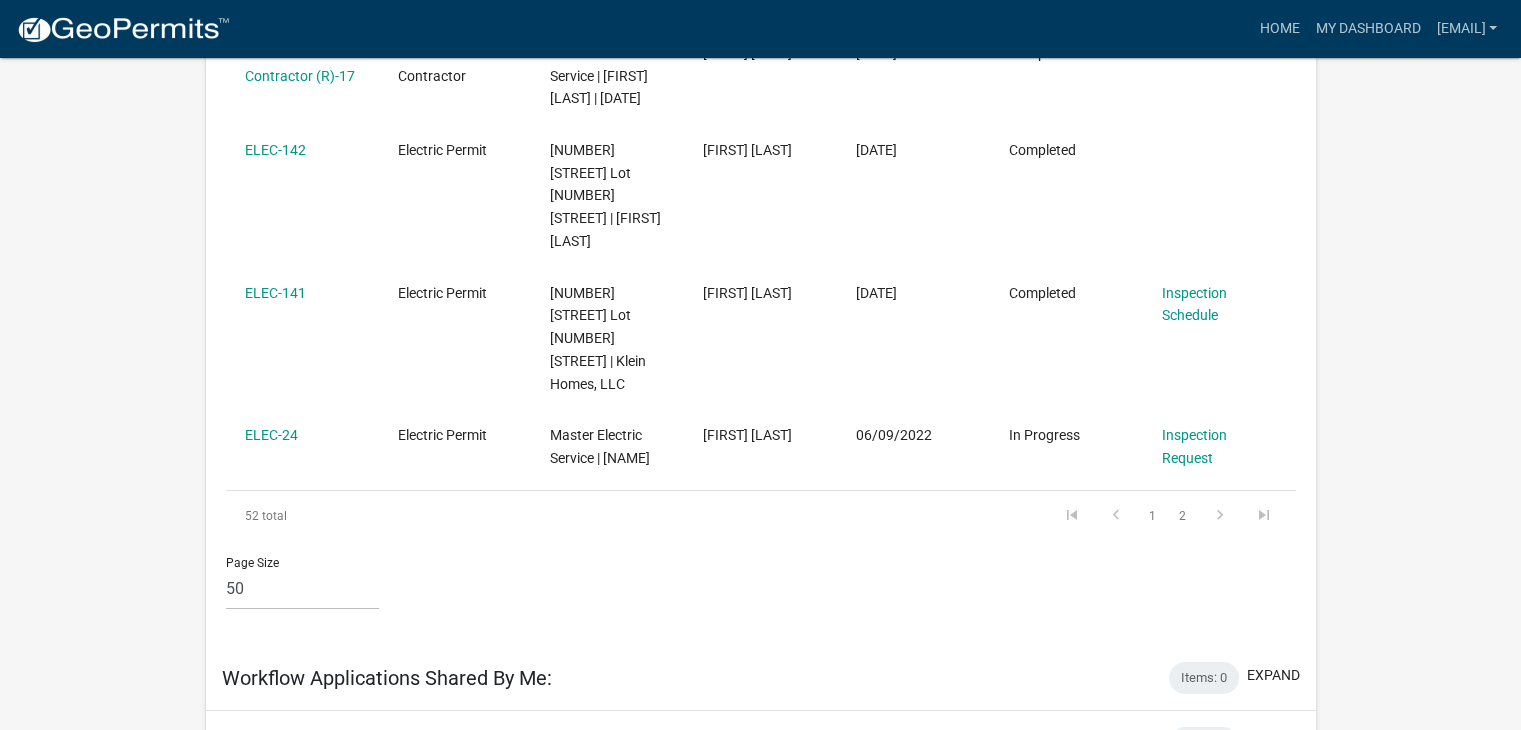 scroll, scrollTop: 6984, scrollLeft: 0, axis: vertical 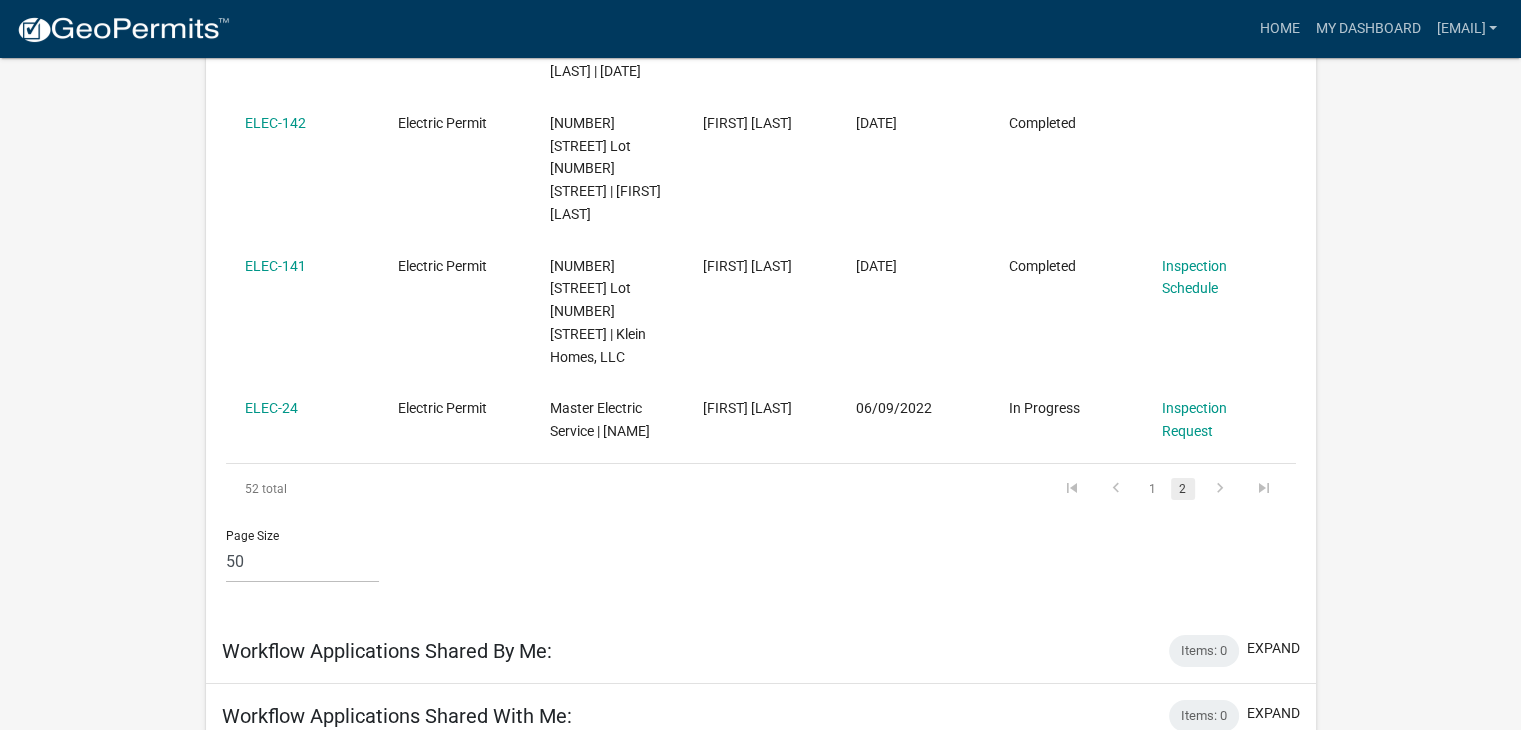 click on "2" 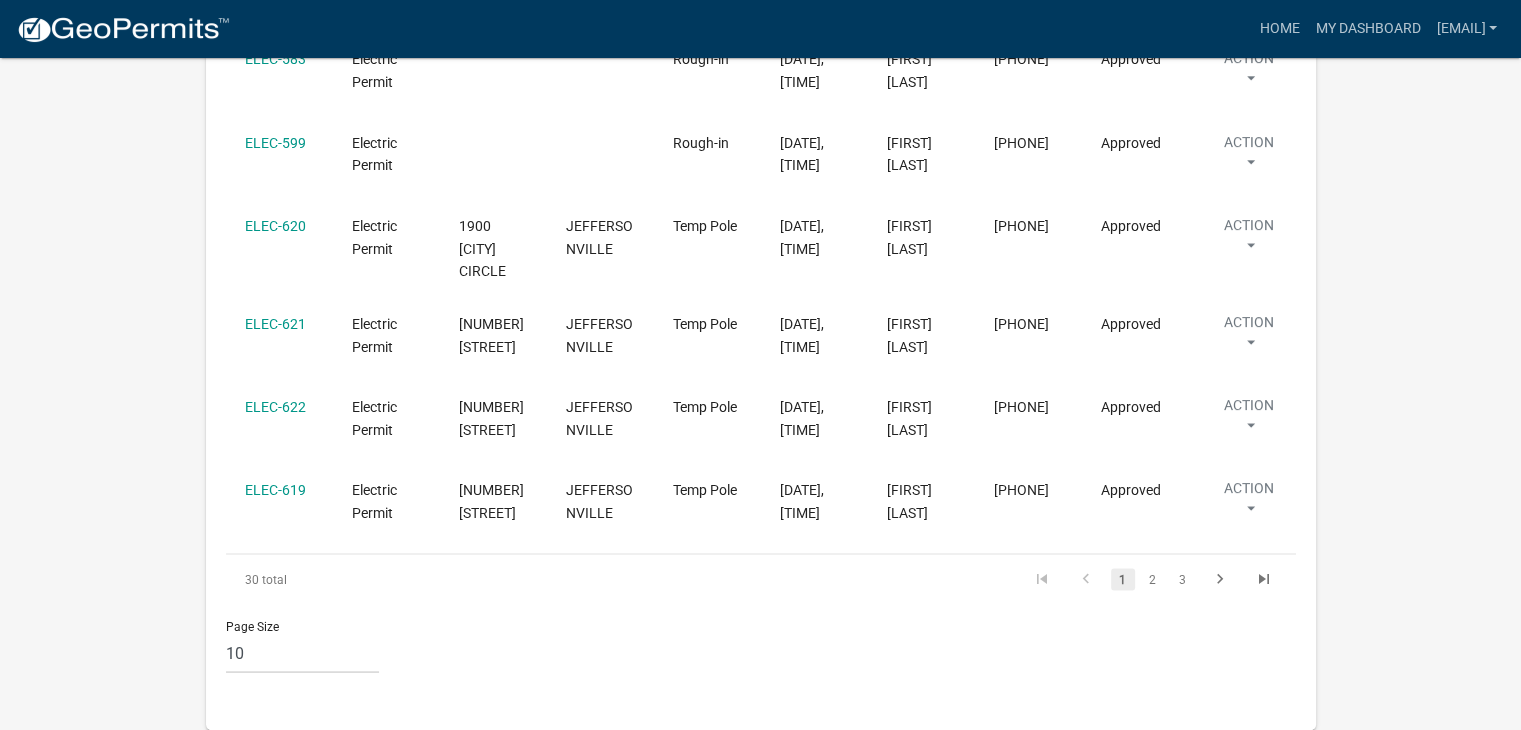 scroll, scrollTop: 3801, scrollLeft: 0, axis: vertical 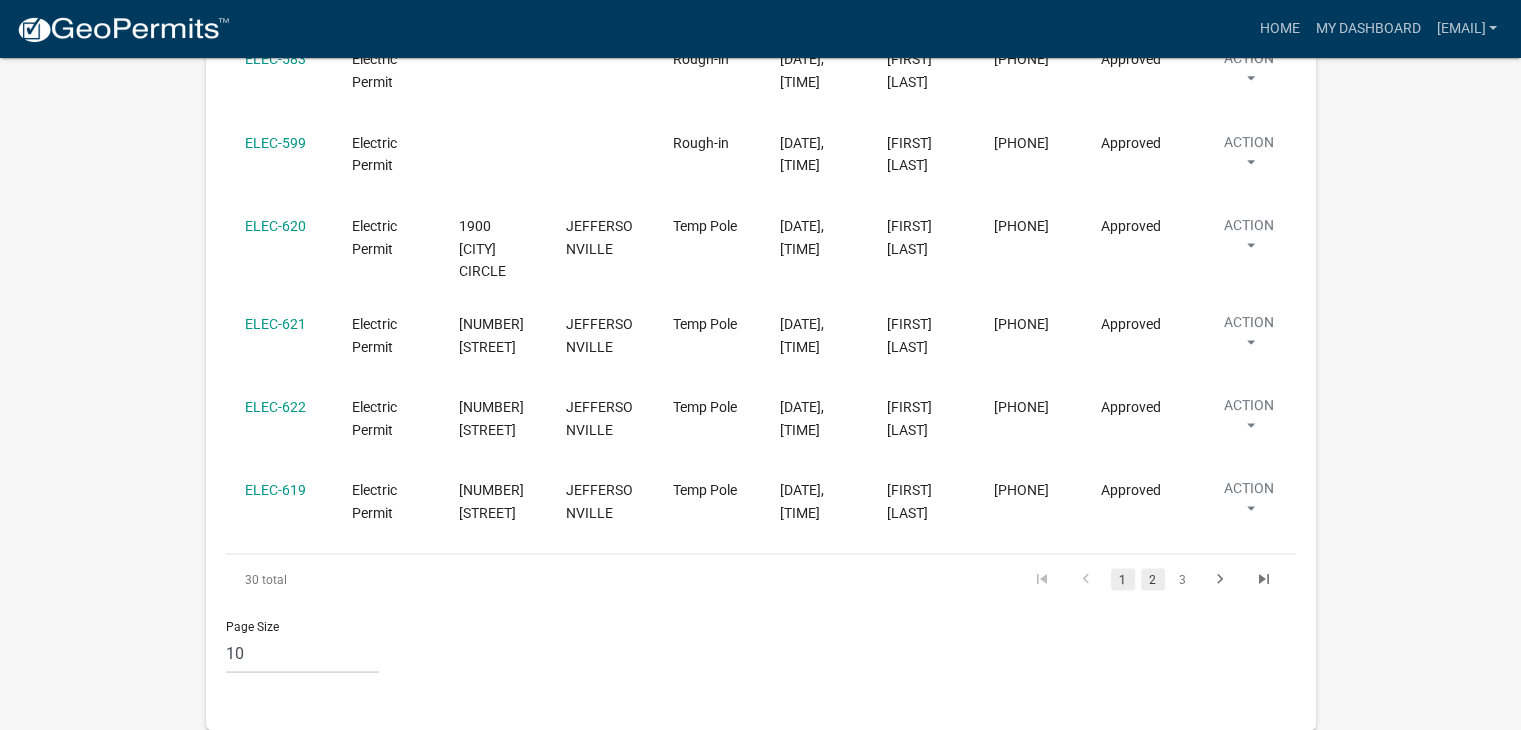 click on "2" 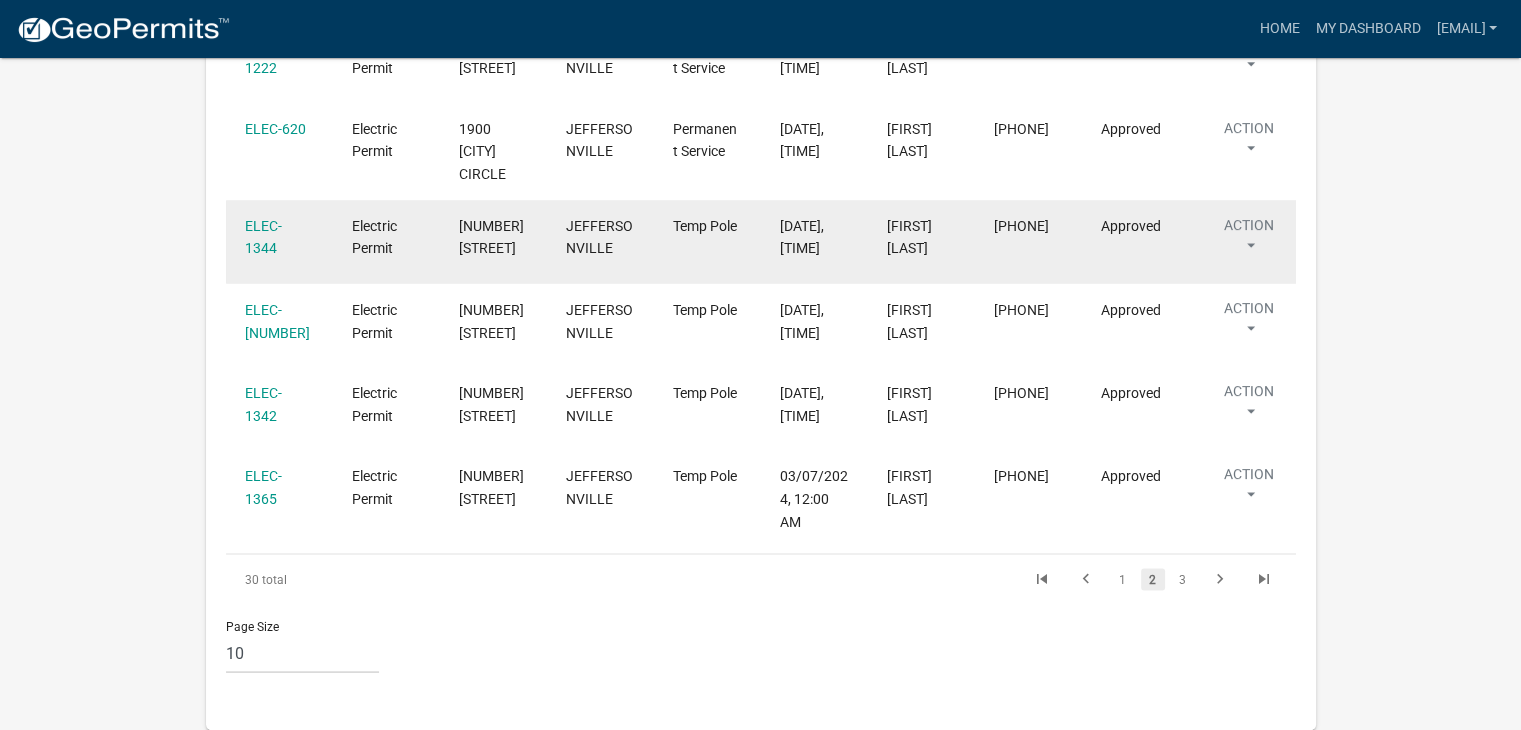 click on "Action" at bounding box center [1249, -288] 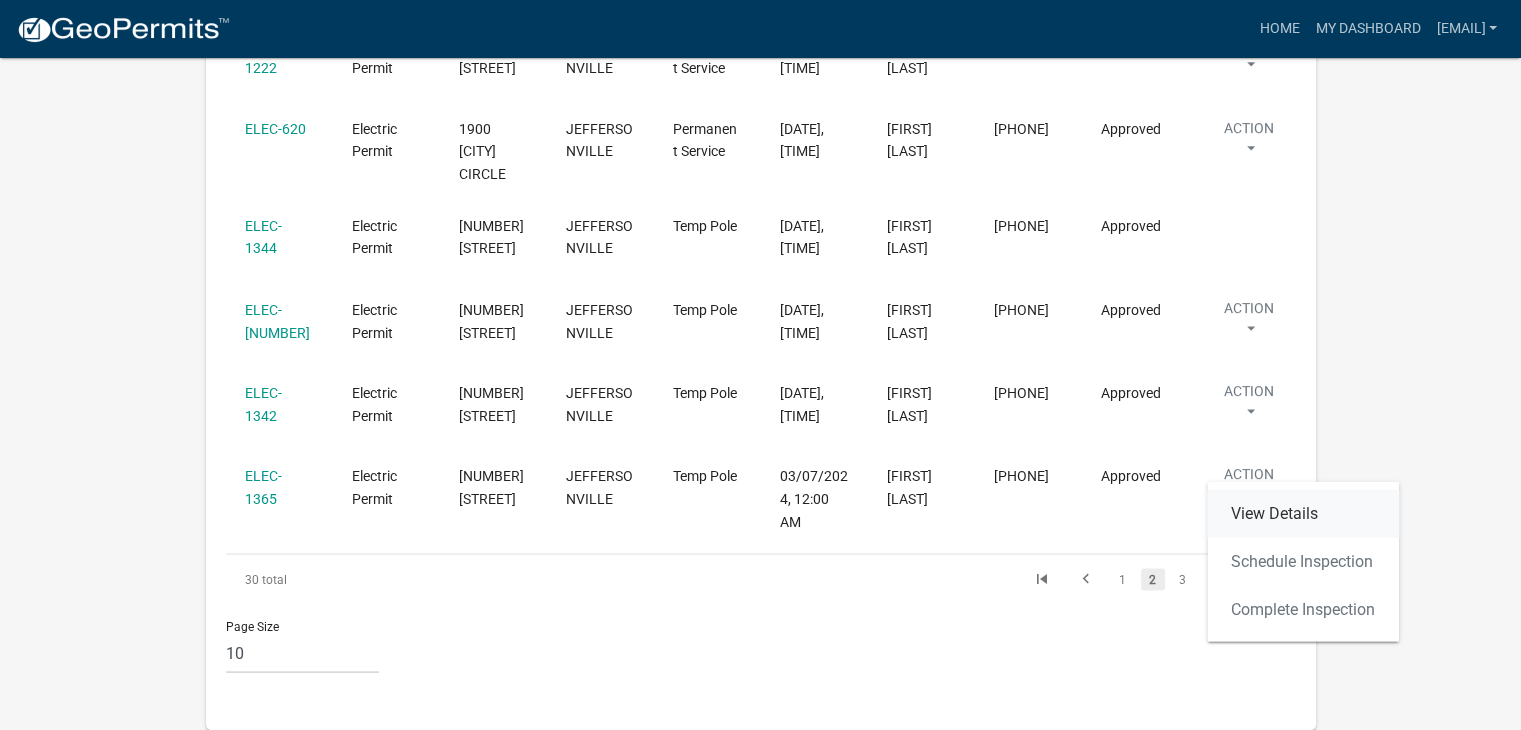 click on "View Details" at bounding box center [1303, 513] 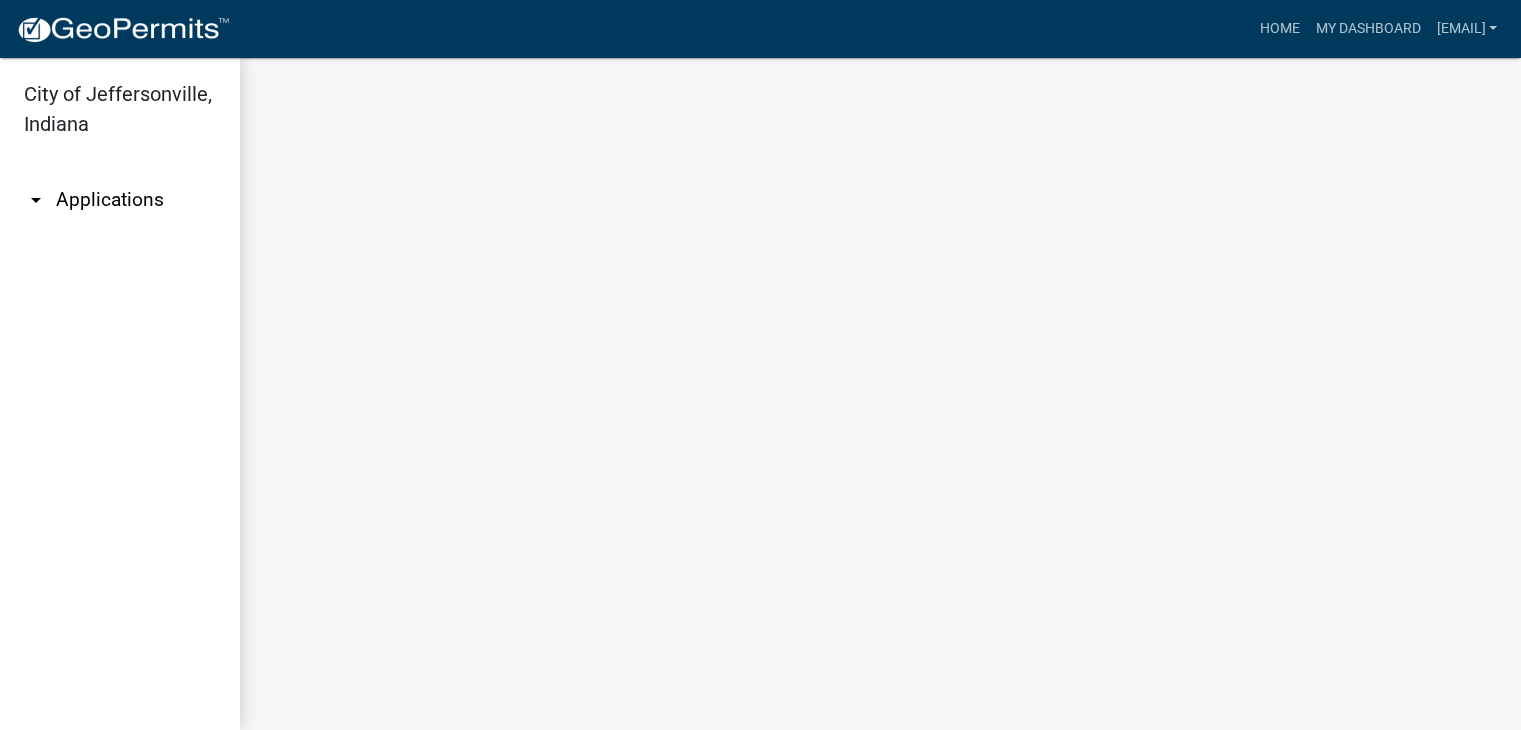 scroll, scrollTop: 0, scrollLeft: 0, axis: both 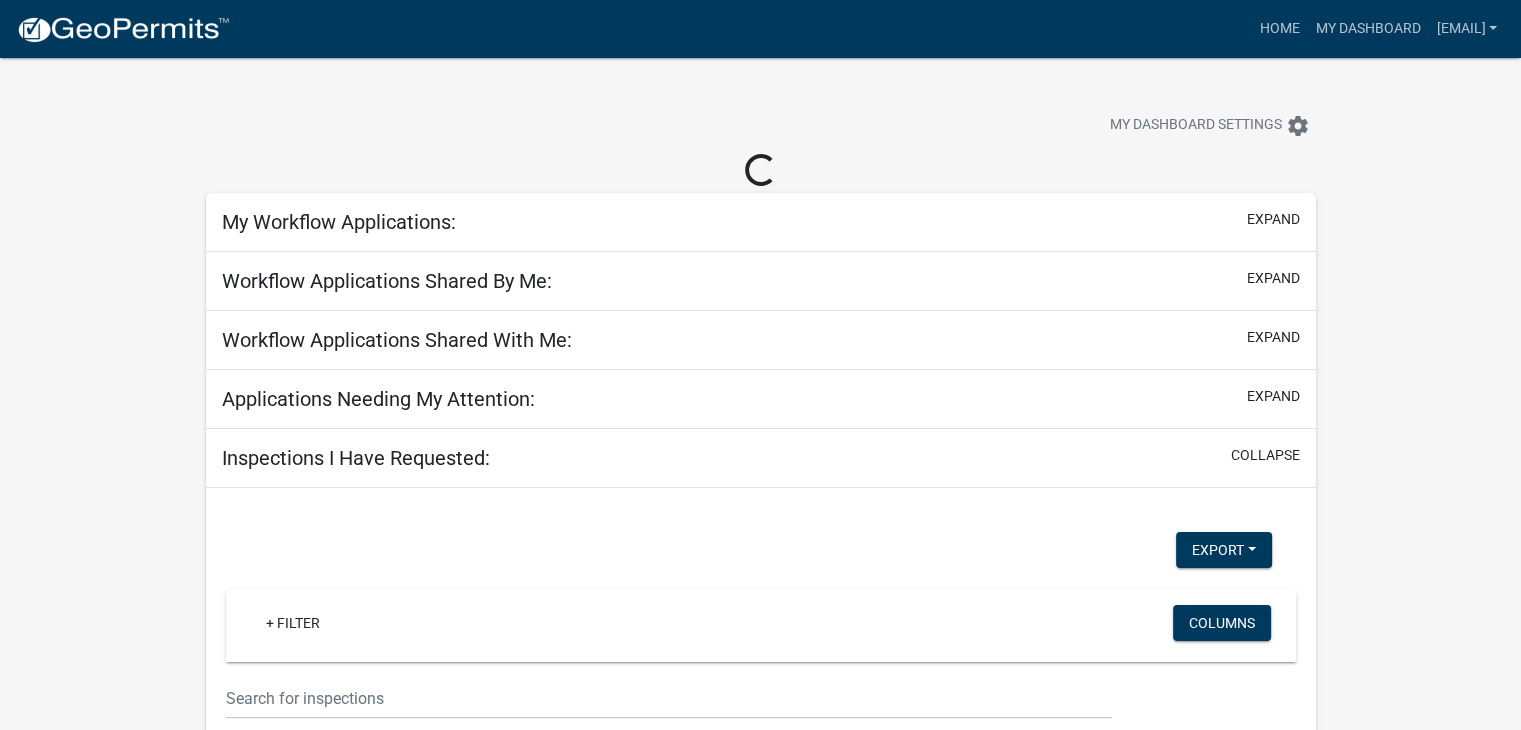 select on "2: 50" 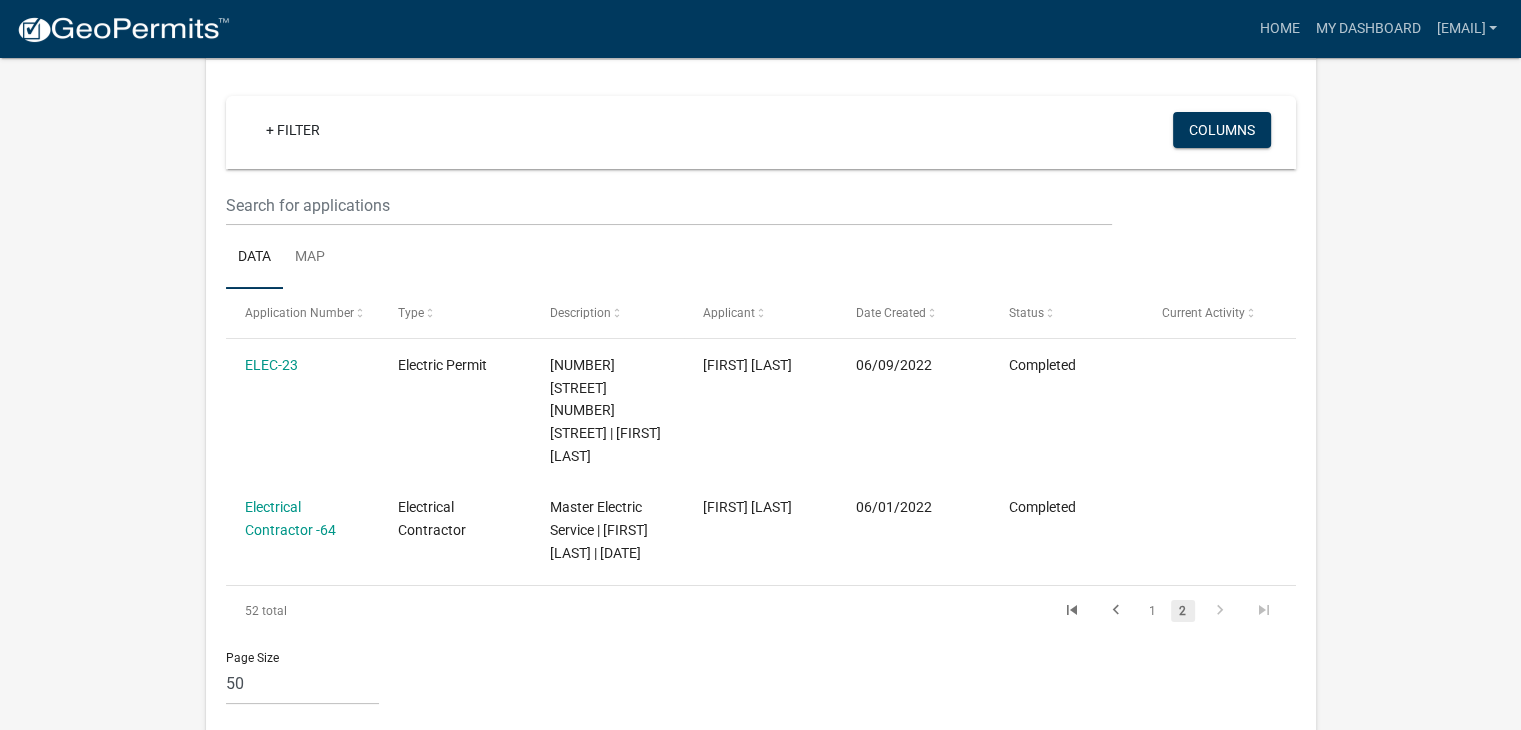 scroll, scrollTop: 184, scrollLeft: 0, axis: vertical 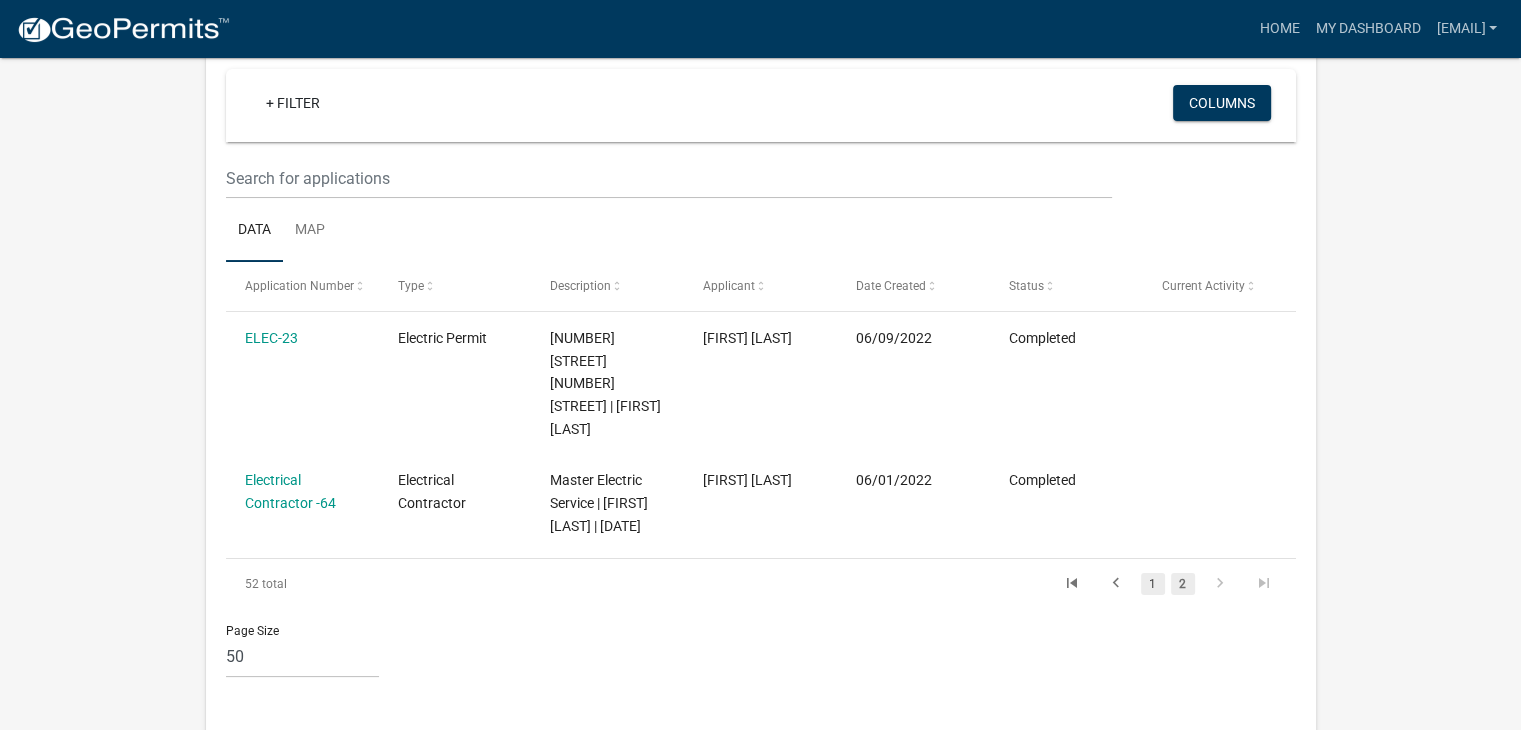 click on "1" 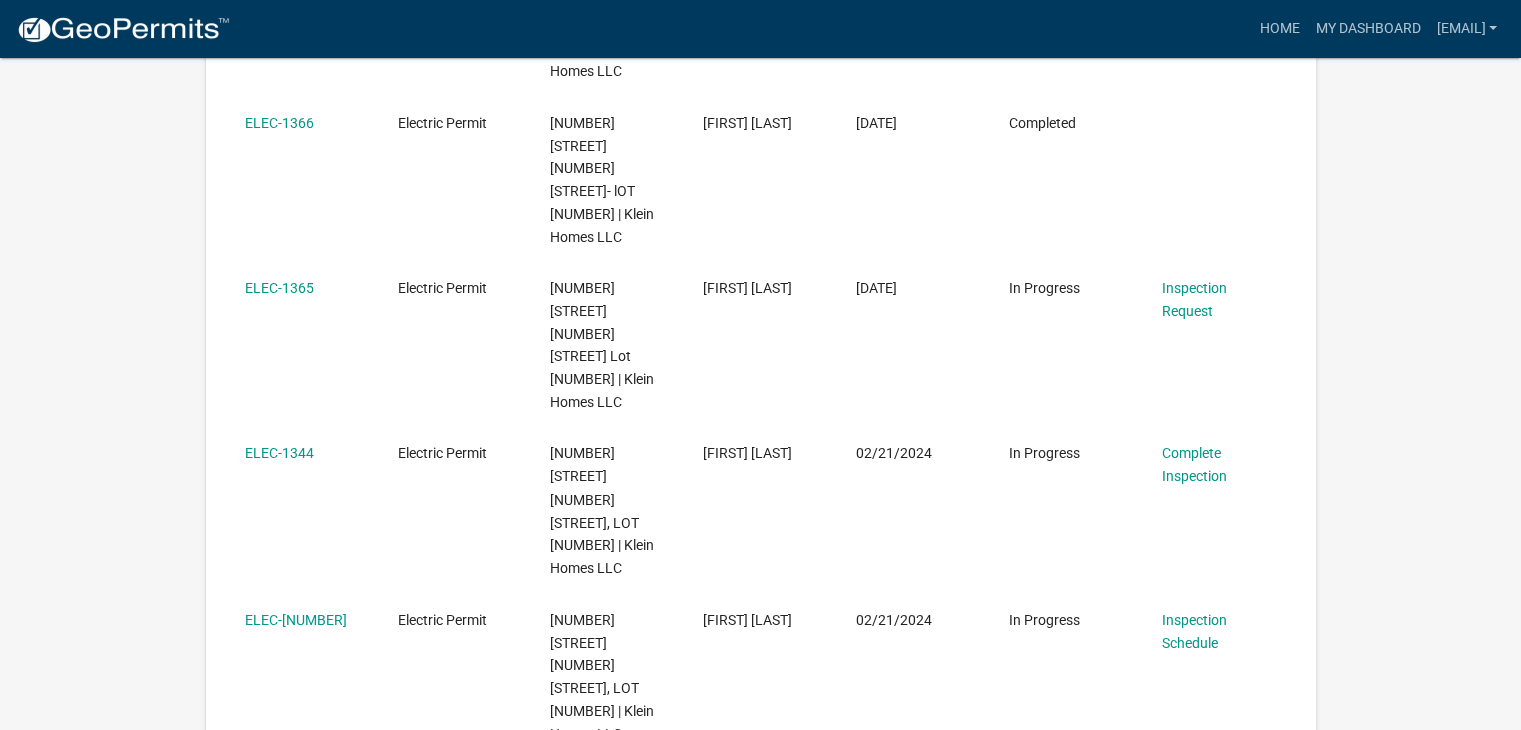 scroll, scrollTop: 3315, scrollLeft: 0, axis: vertical 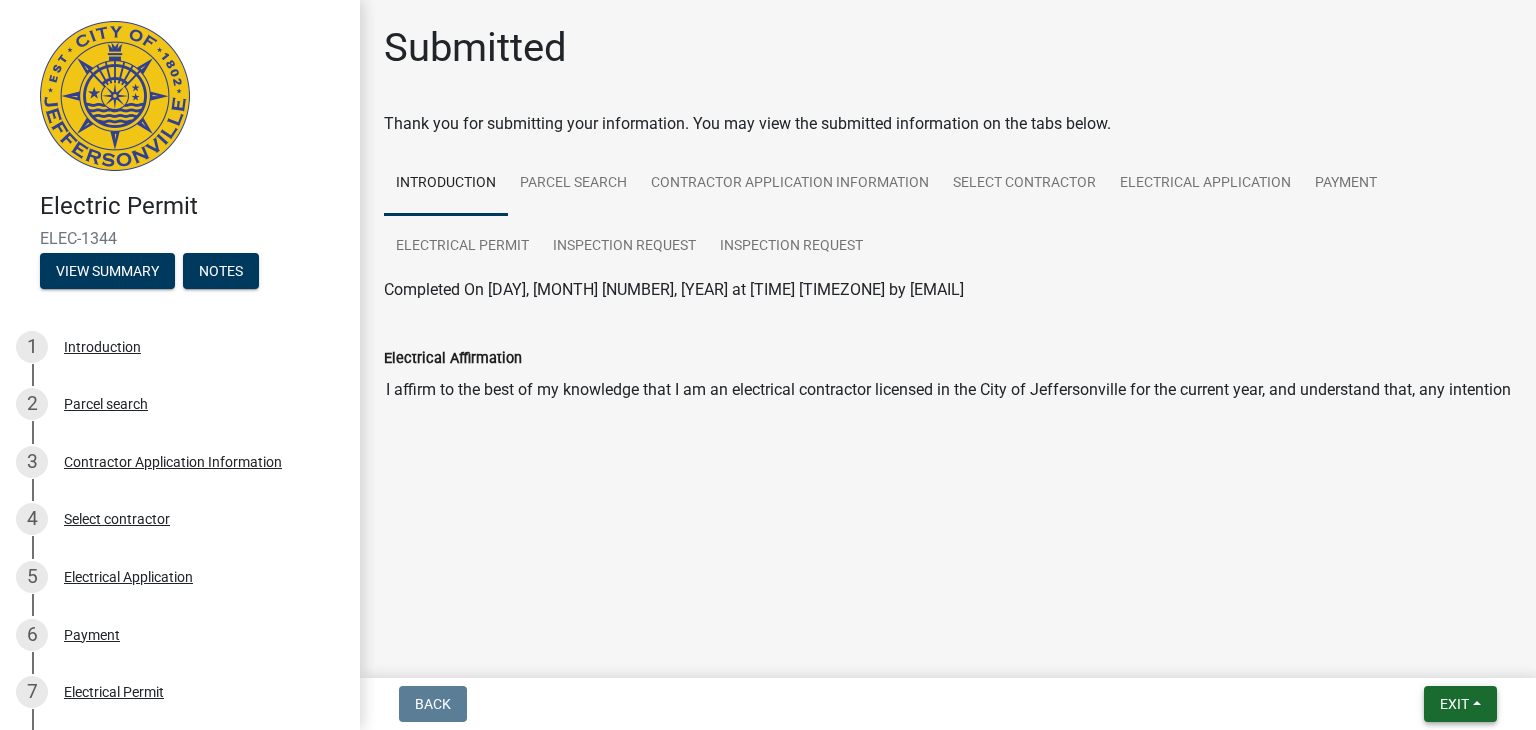 click on "Exit" at bounding box center [1454, 704] 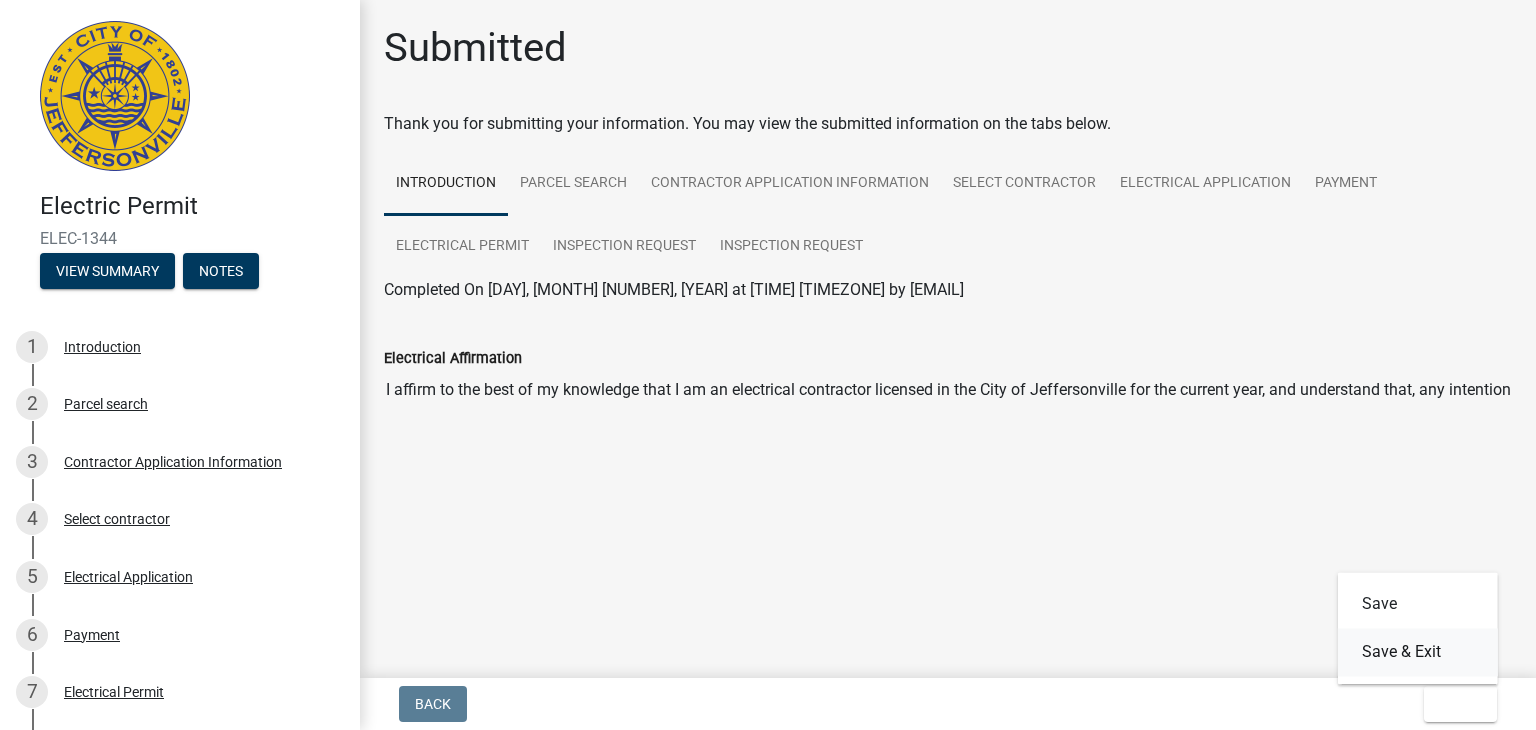 click on "Save & Exit" at bounding box center [1418, 652] 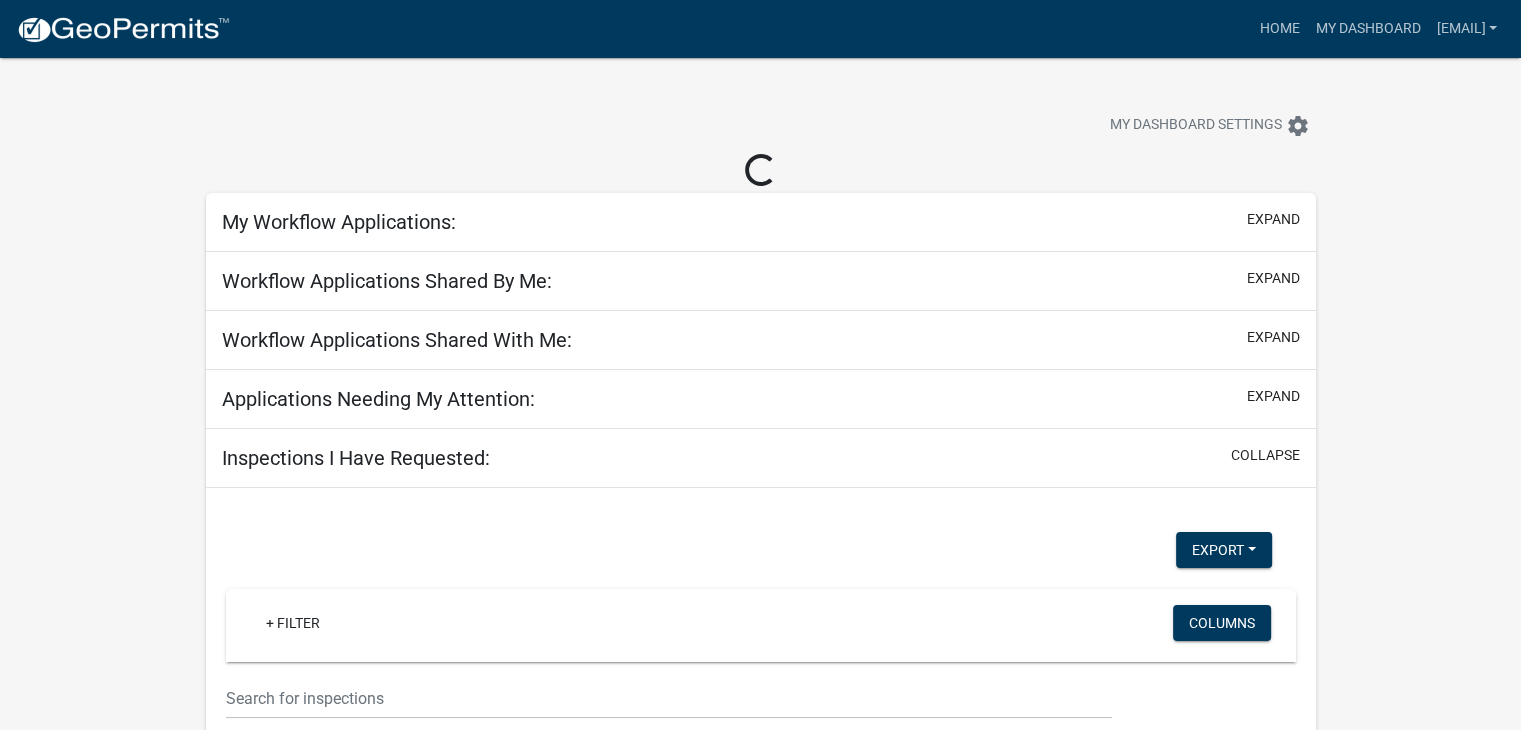 select on "2: 50" 